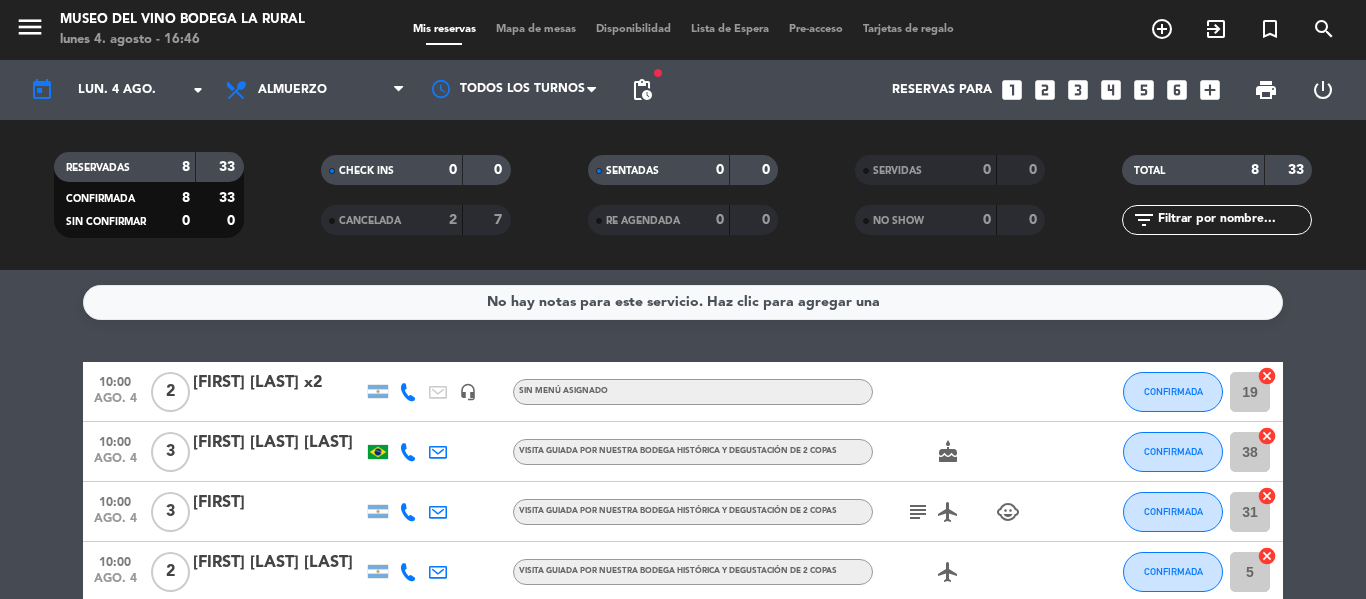 scroll, scrollTop: 0, scrollLeft: 0, axis: both 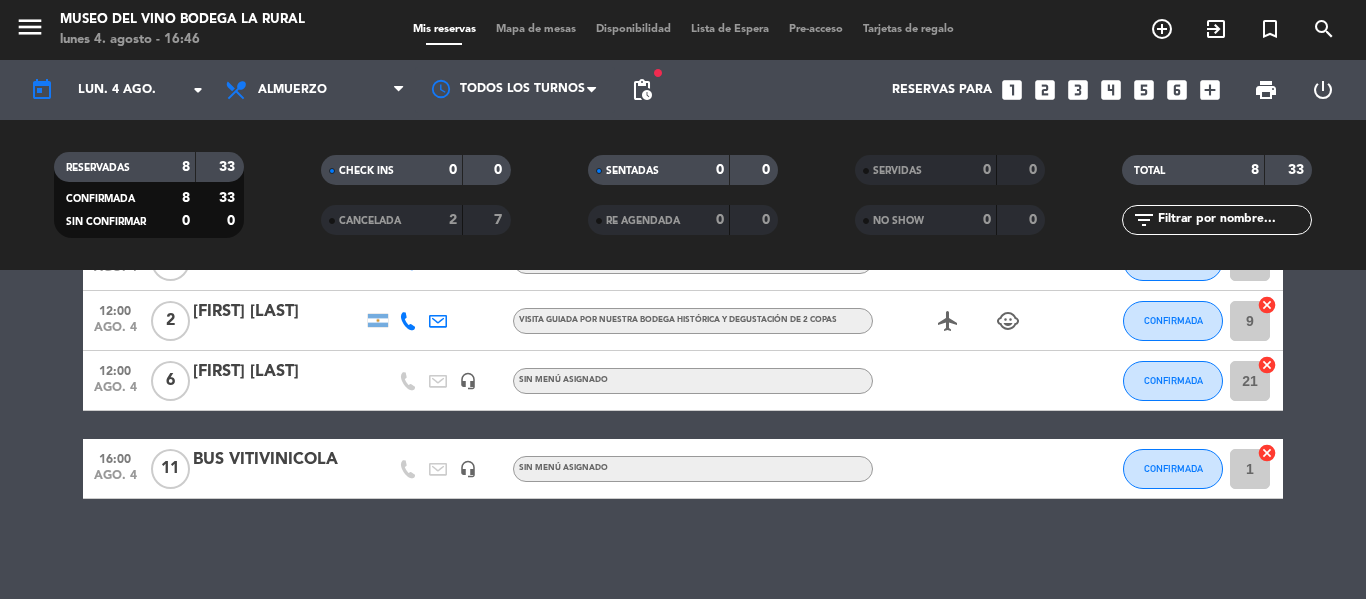 click on "BUS VITIVINICOLA" 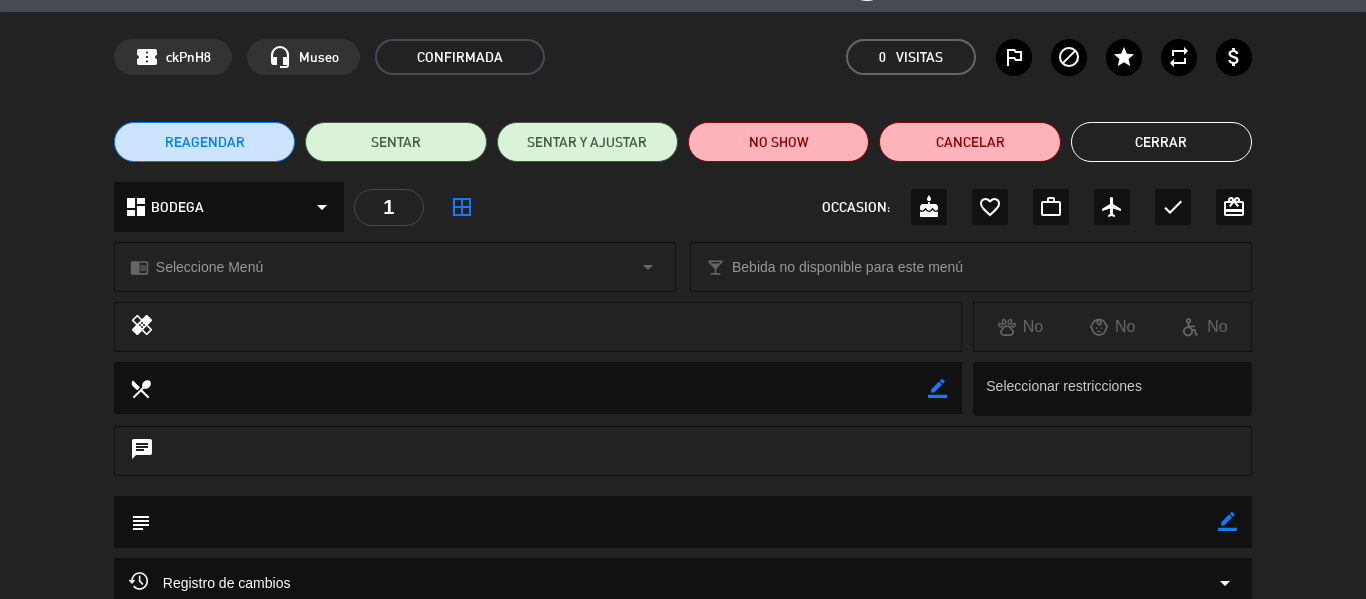 scroll, scrollTop: 0, scrollLeft: 0, axis: both 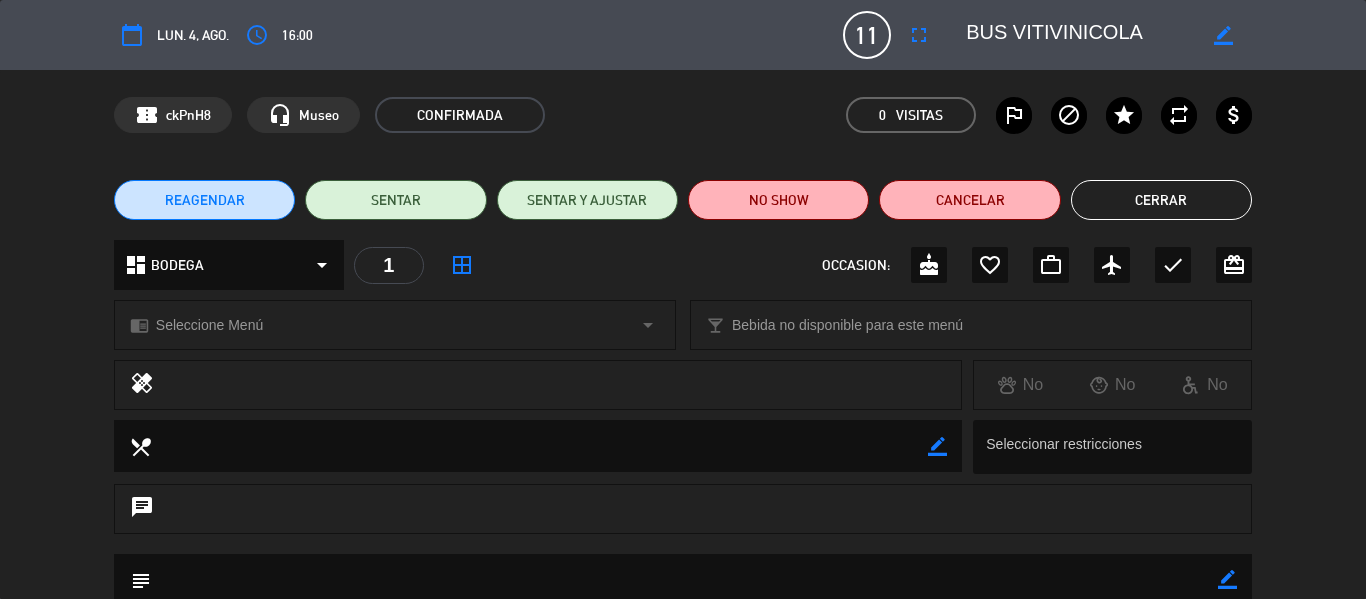 click on "Cerrar" 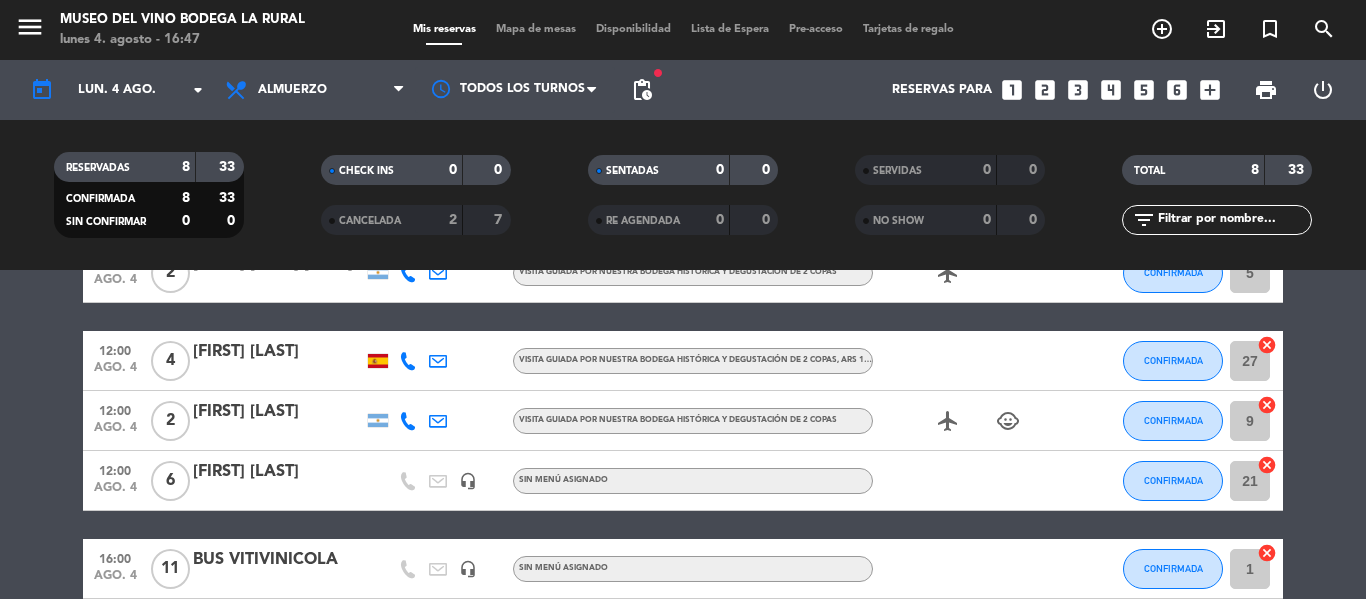 scroll, scrollTop: 99, scrollLeft: 0, axis: vertical 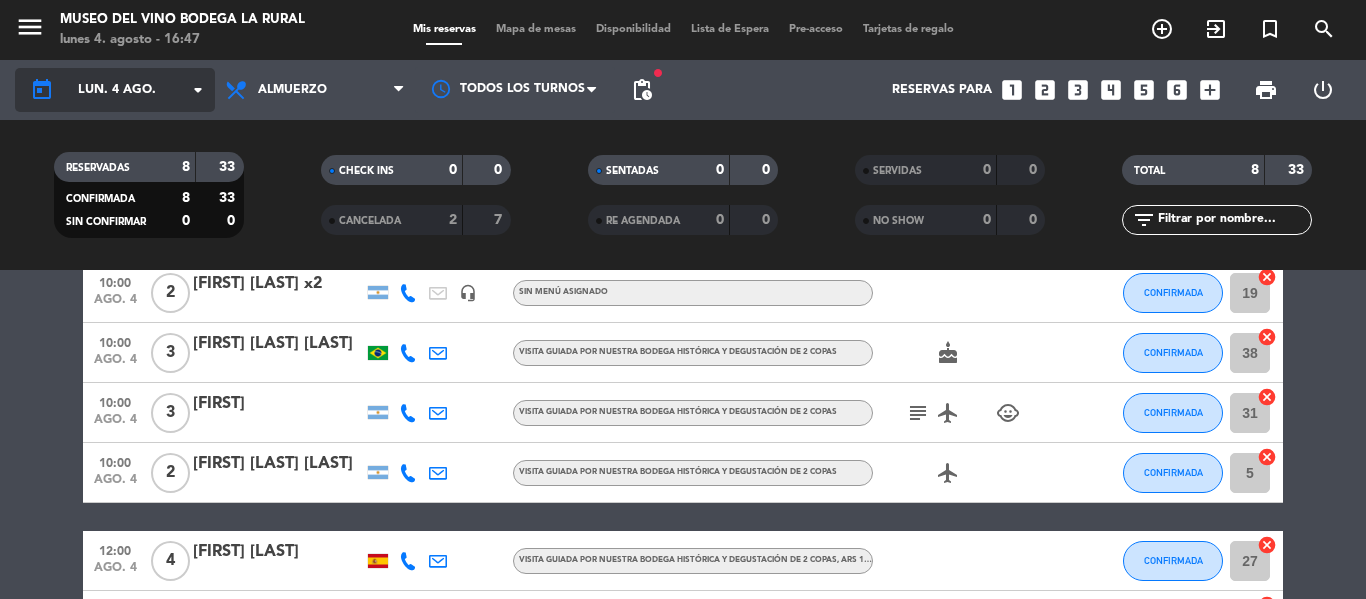 click on "arrow_drop_down" 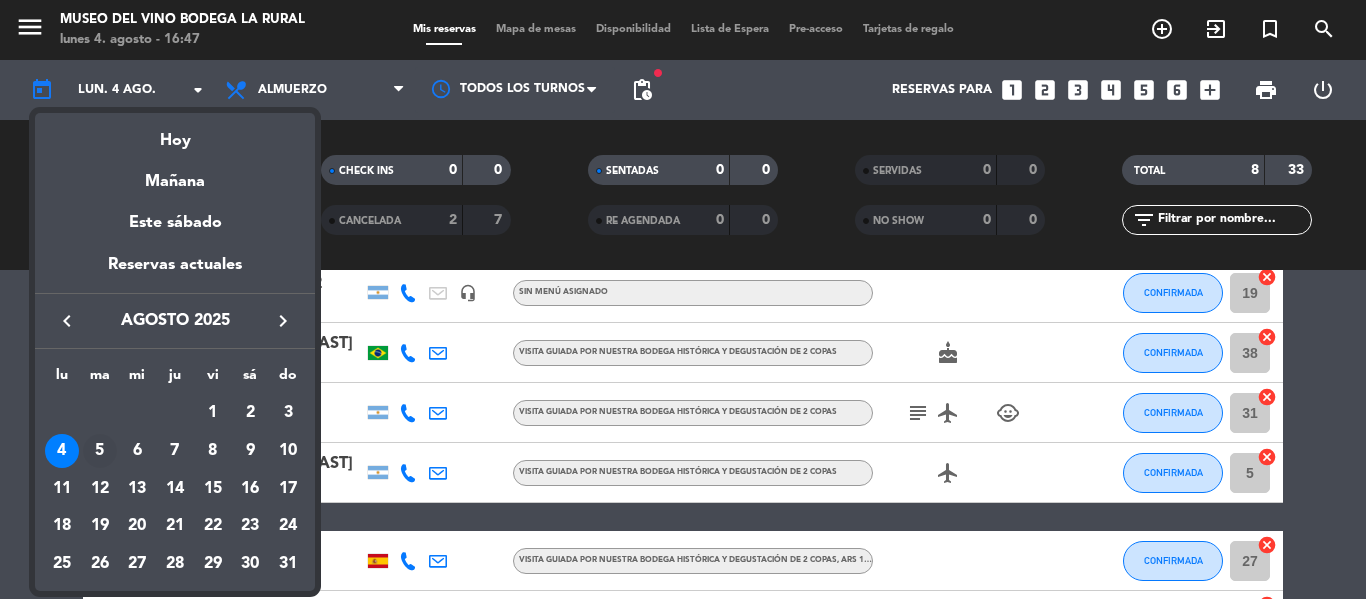 click on "5" at bounding box center (100, 451) 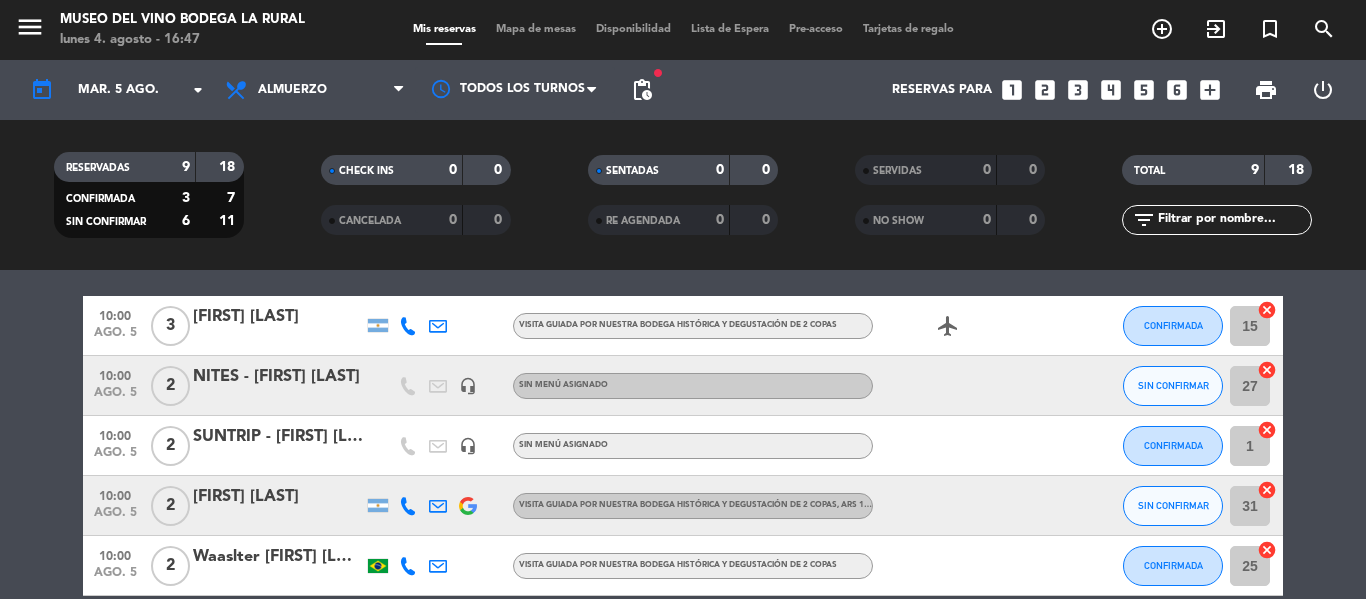 scroll, scrollTop: 100, scrollLeft: 0, axis: vertical 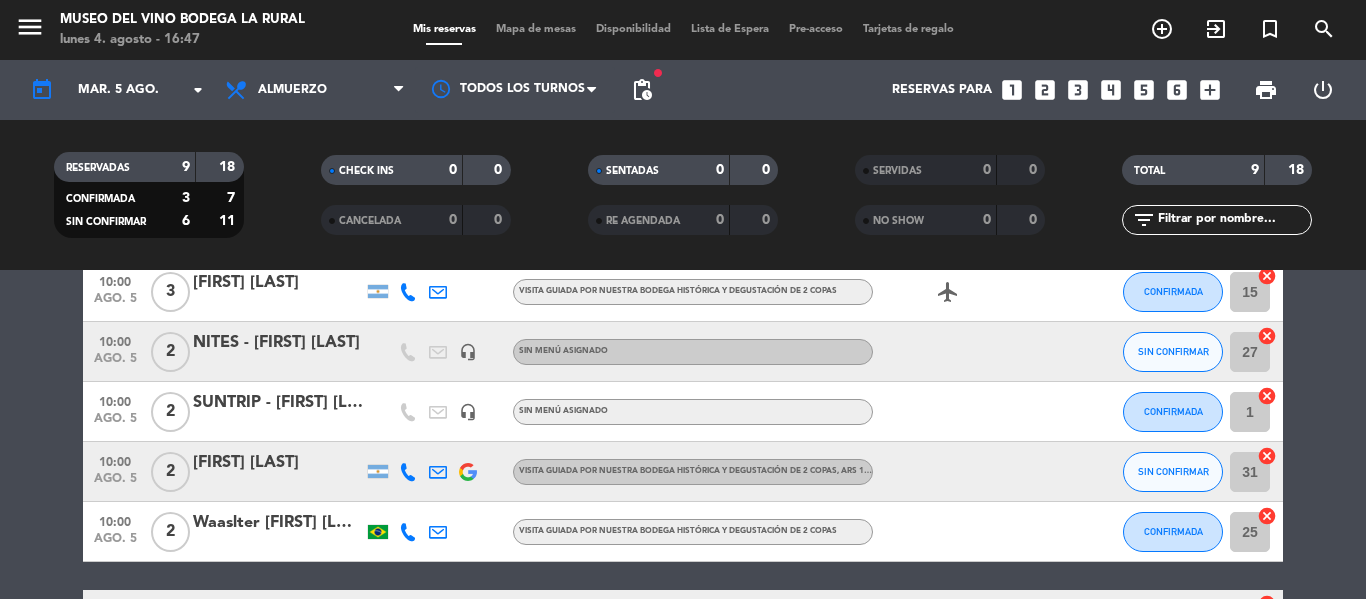click on "[FIRST] [LAST]" 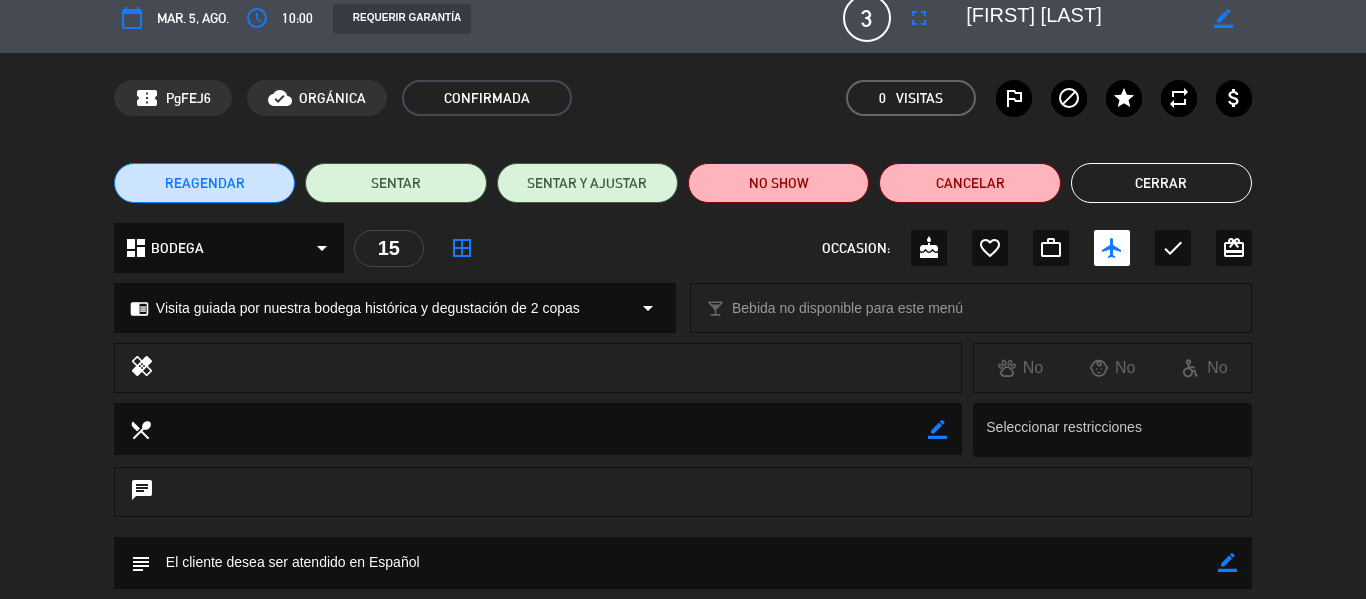 scroll, scrollTop: 0, scrollLeft: 0, axis: both 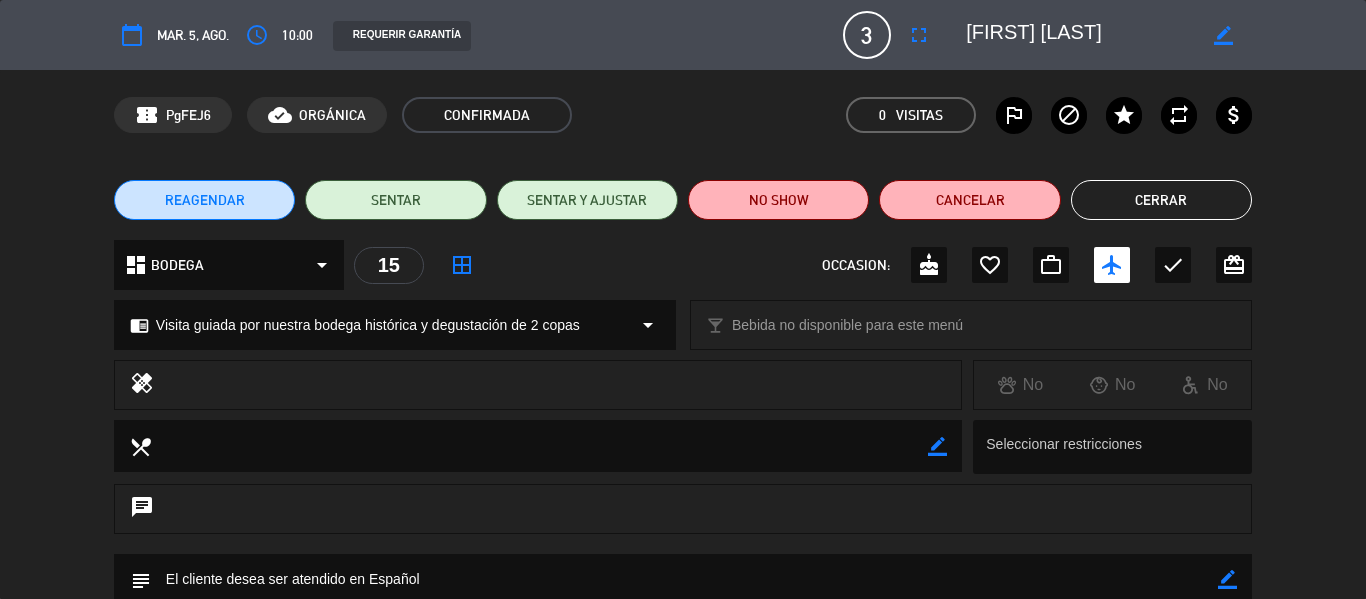 click on "Cerrar" 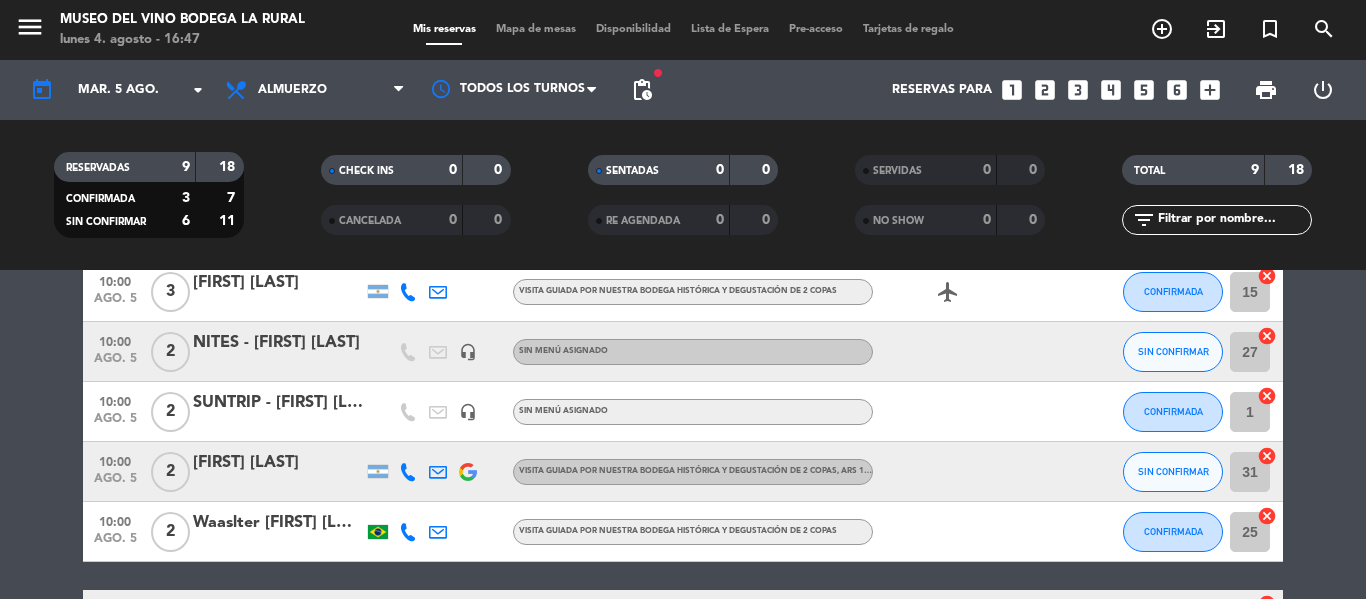 click on "NITES - [FIRST] [LAST]" 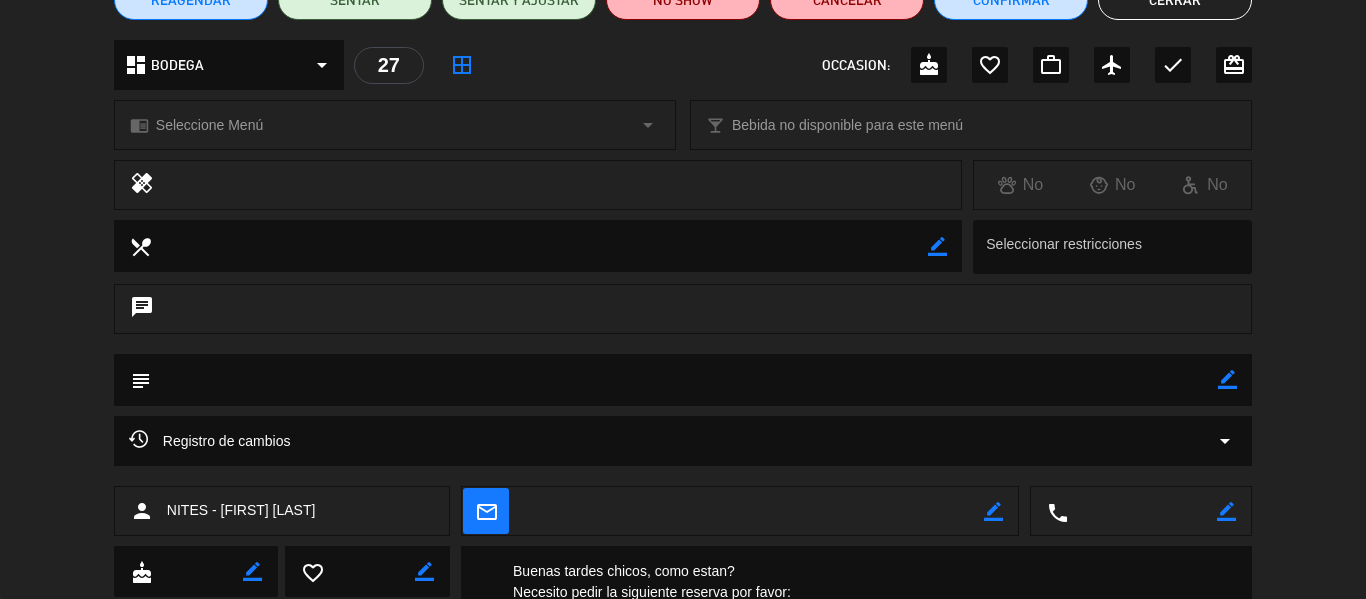 scroll, scrollTop: 0, scrollLeft: 0, axis: both 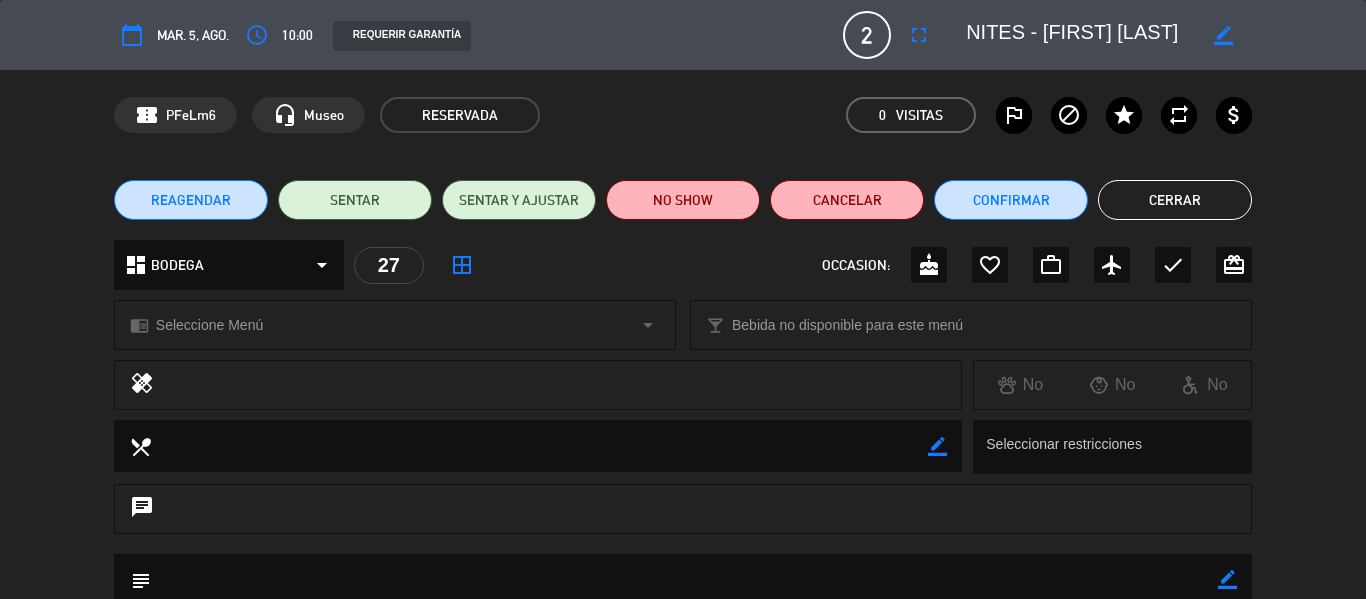 click on "Cerrar" 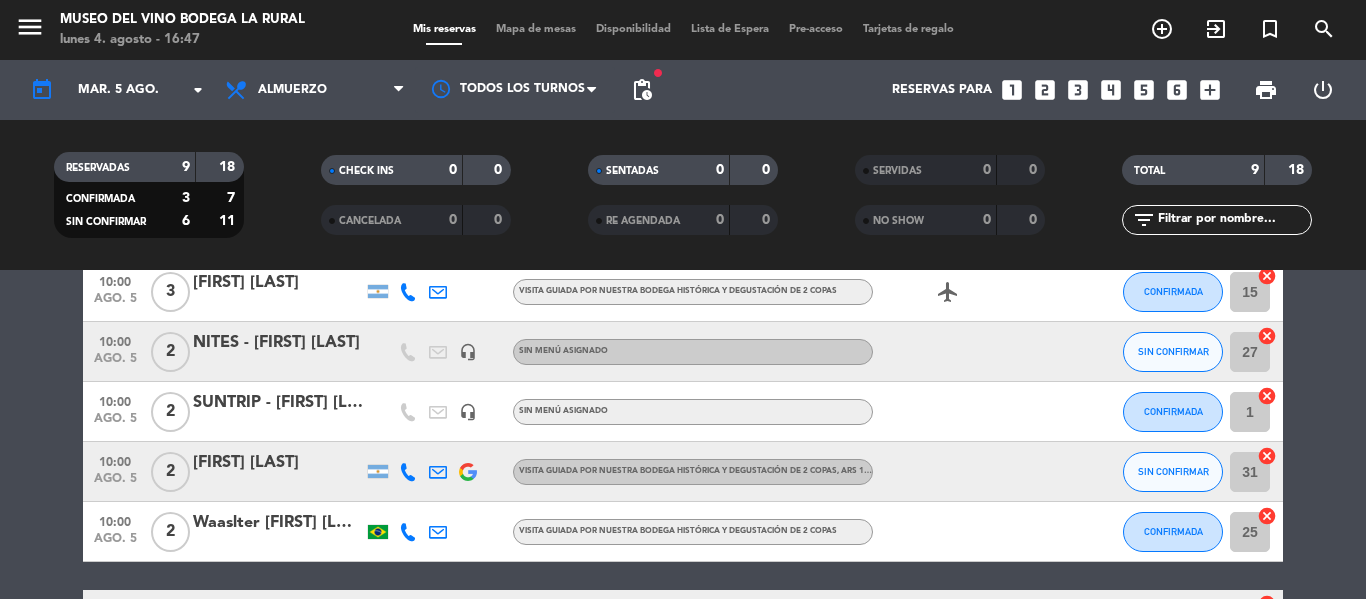 click 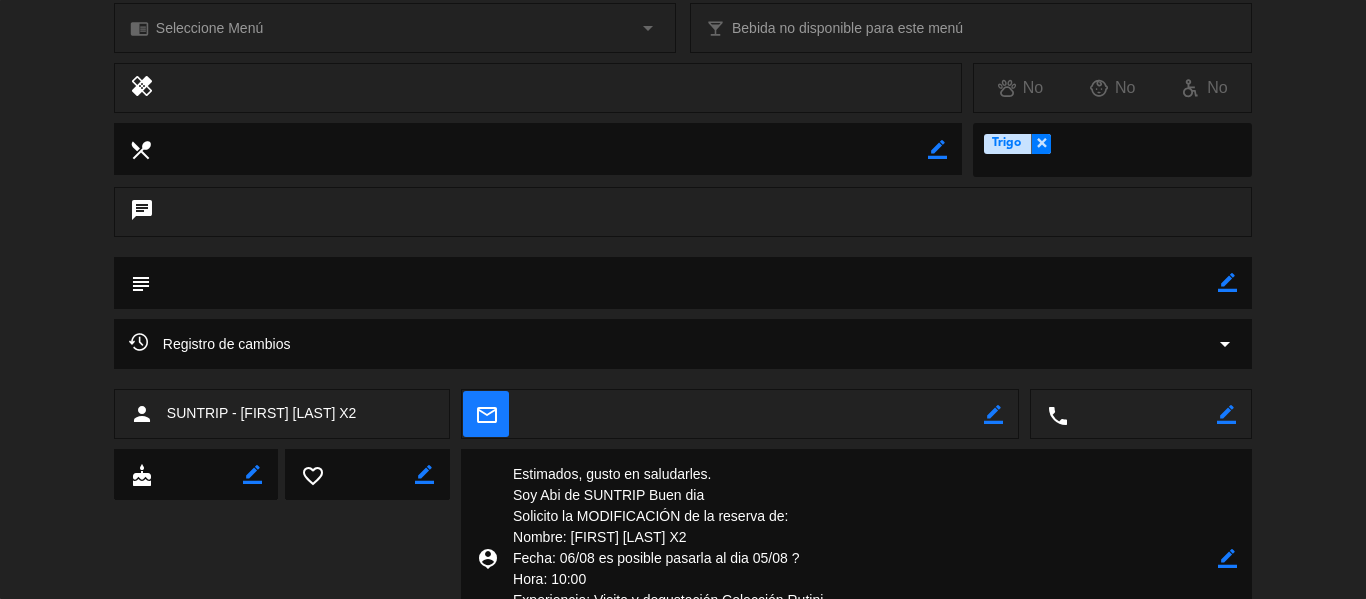 scroll, scrollTop: 200, scrollLeft: 0, axis: vertical 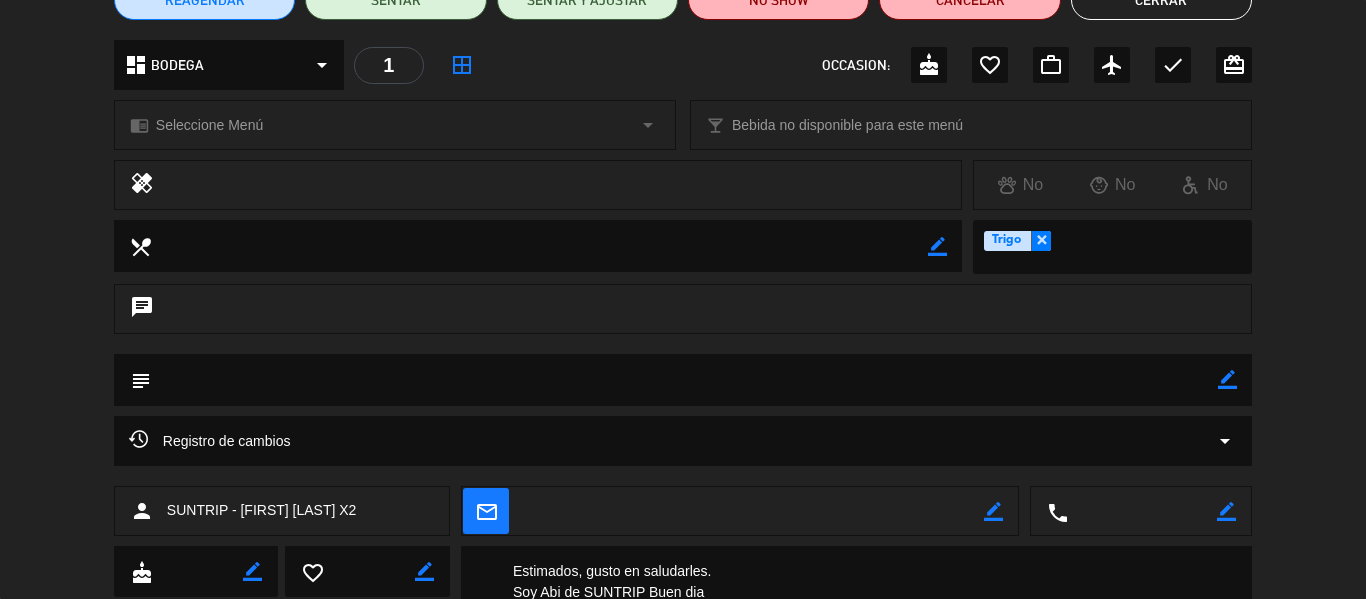 click on "Cerrar" 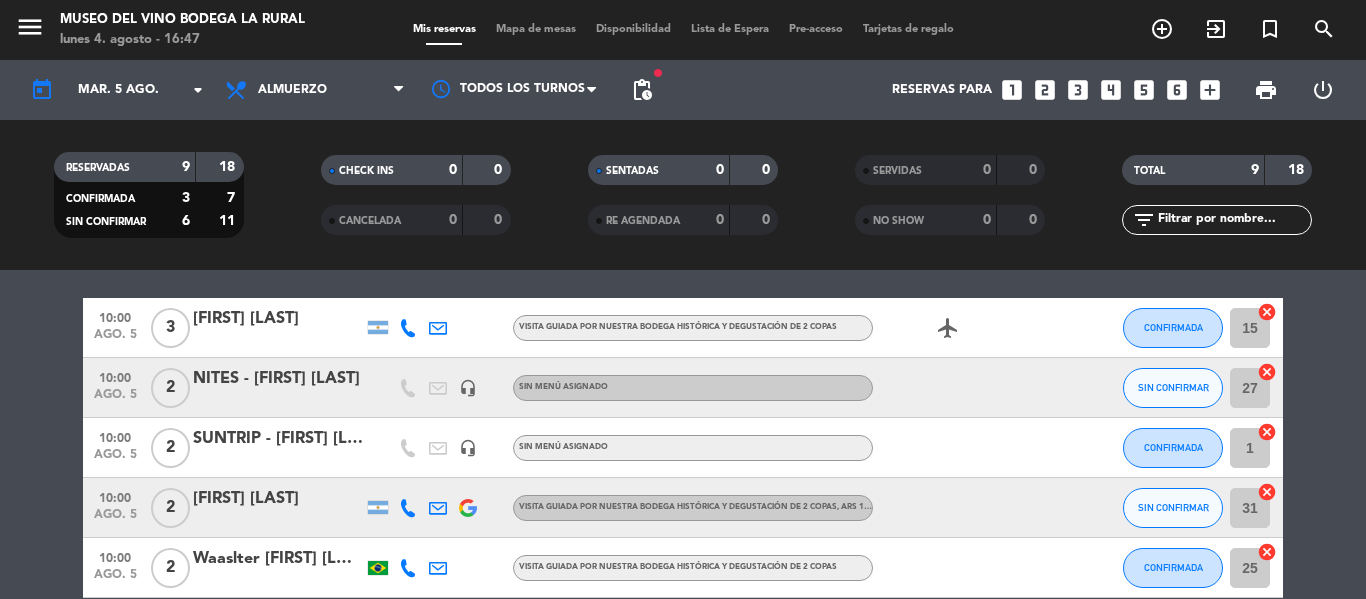 scroll, scrollTop: 0, scrollLeft: 0, axis: both 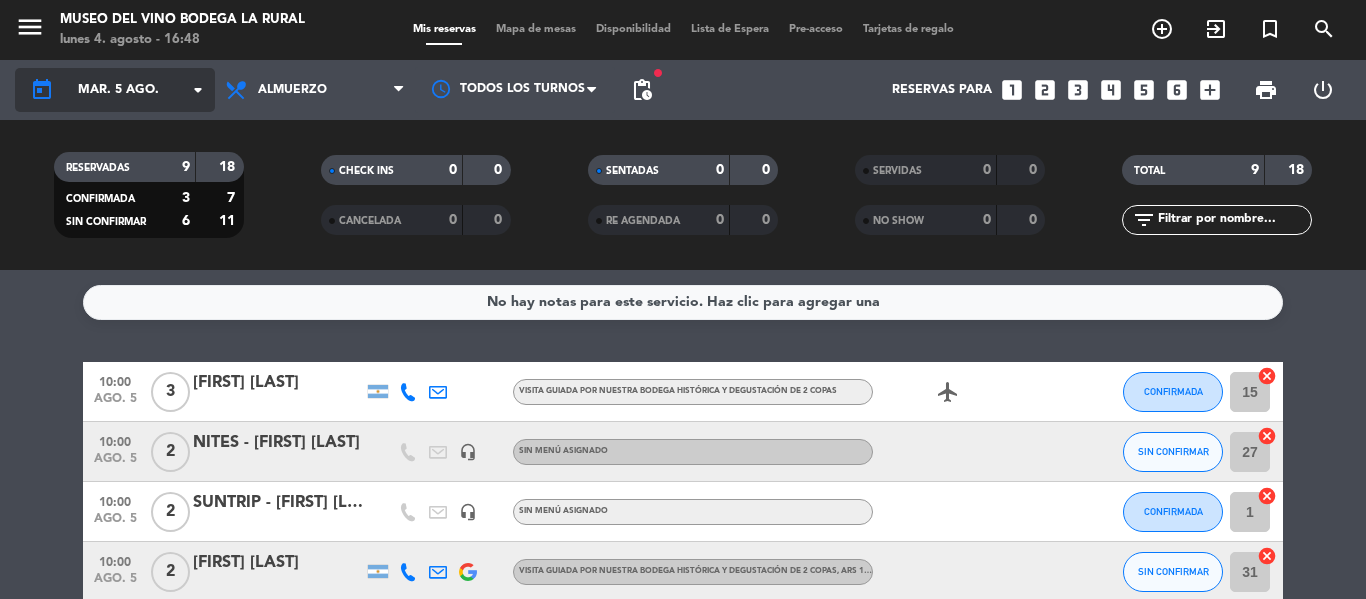 click on "arrow_drop_down" 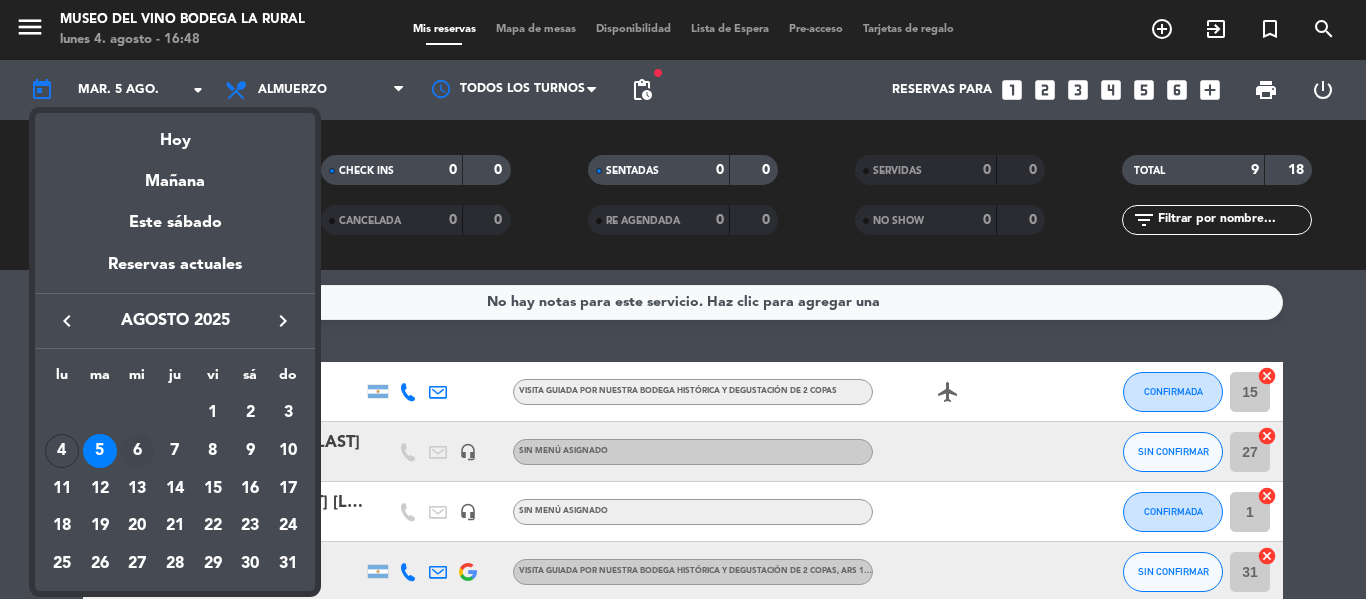 click on "6" at bounding box center [137, 451] 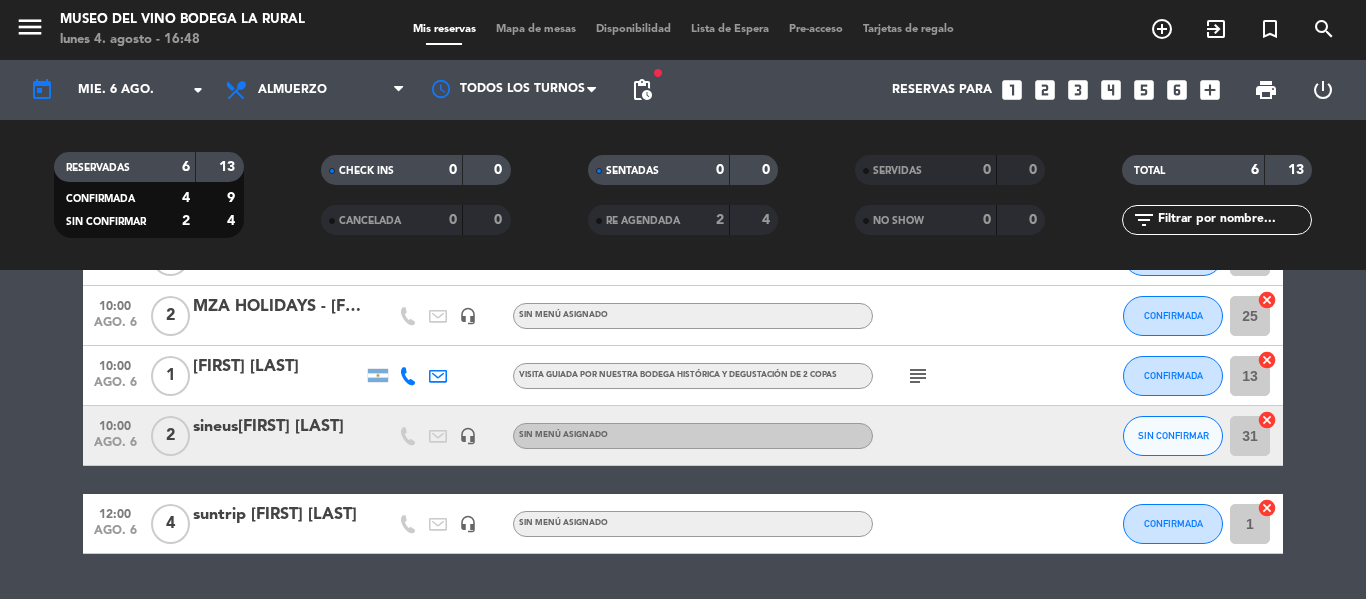 scroll, scrollTop: 251, scrollLeft: 0, axis: vertical 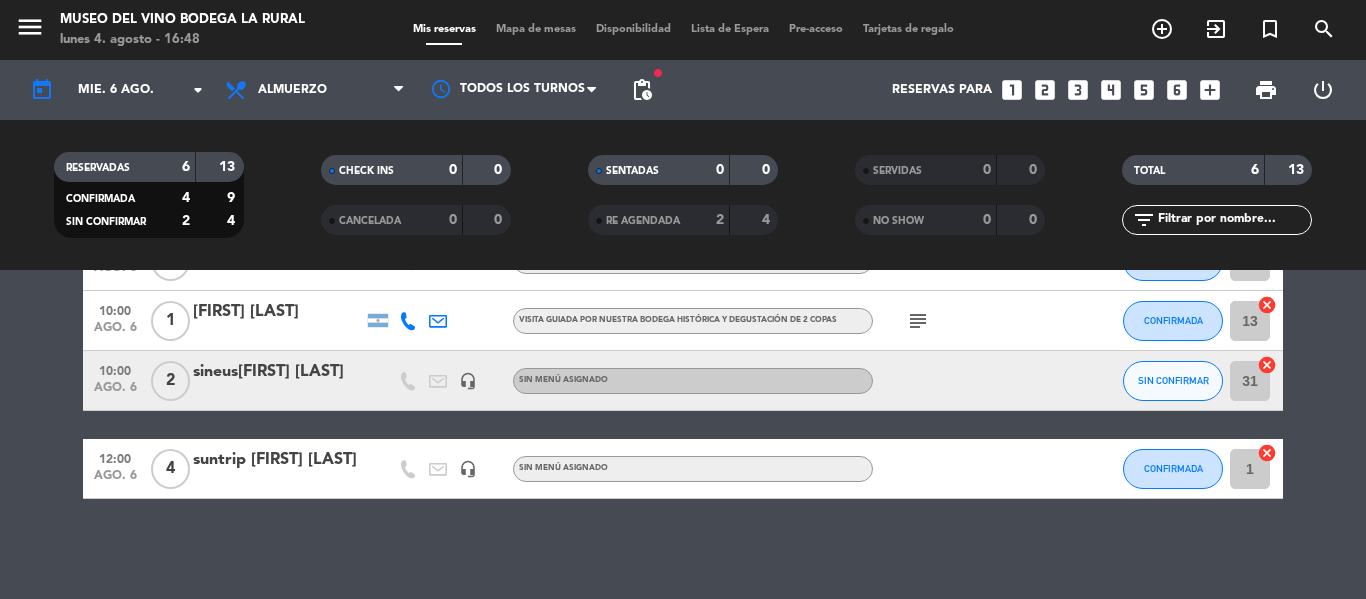click on "suntrip [FIRST] [LAST]" 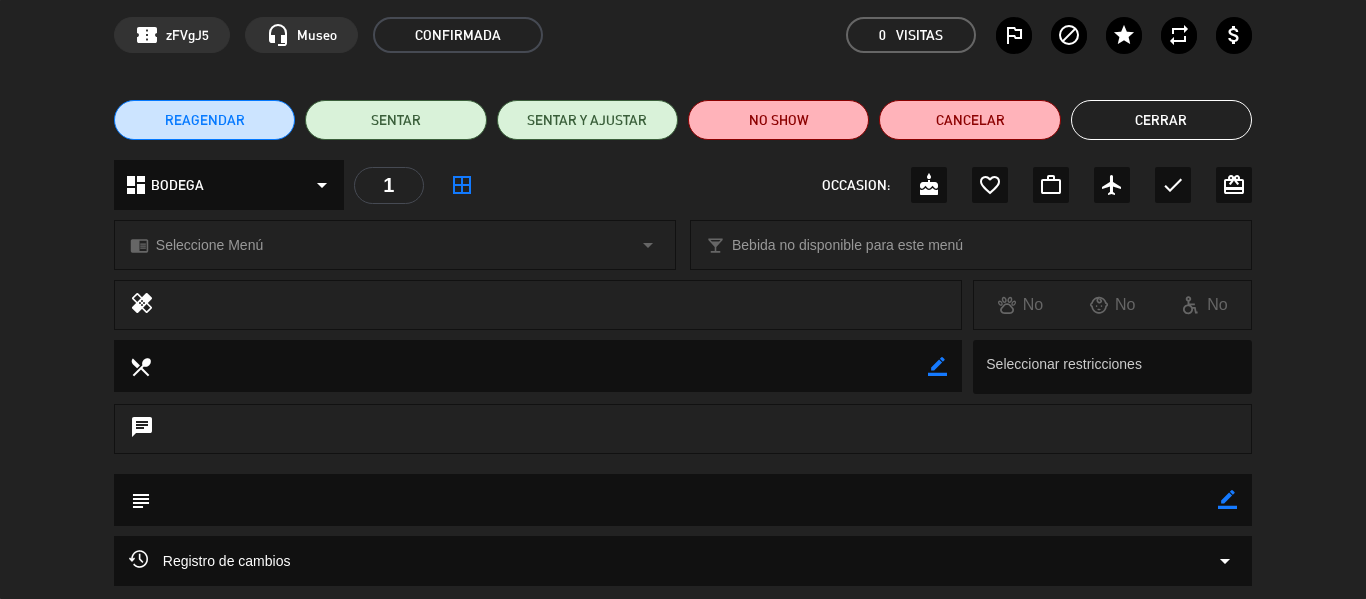scroll, scrollTop: 0, scrollLeft: 0, axis: both 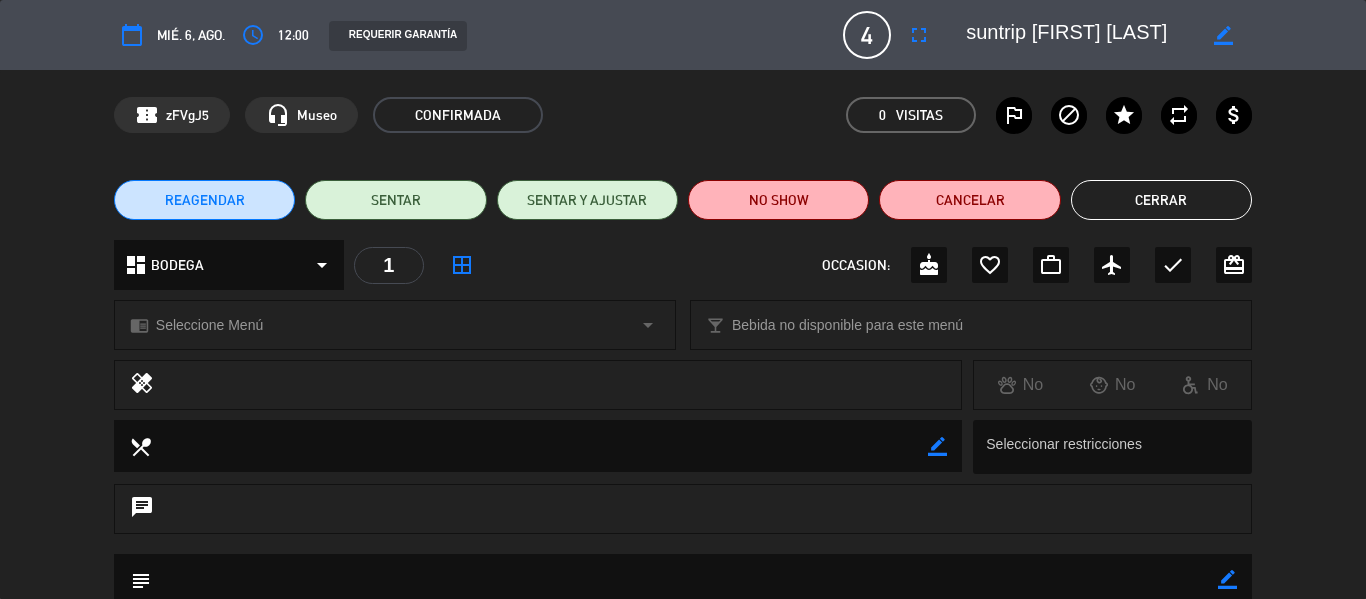 click on "Cerrar" 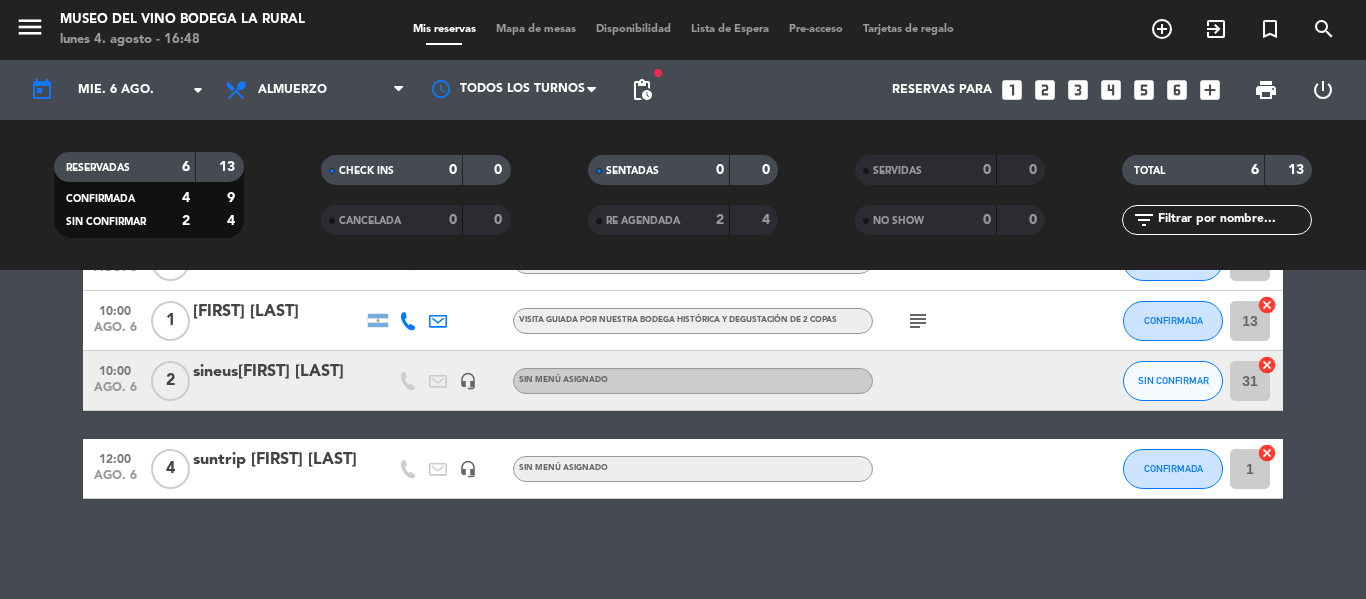 click on "sineus[FIRST] [LAST]" 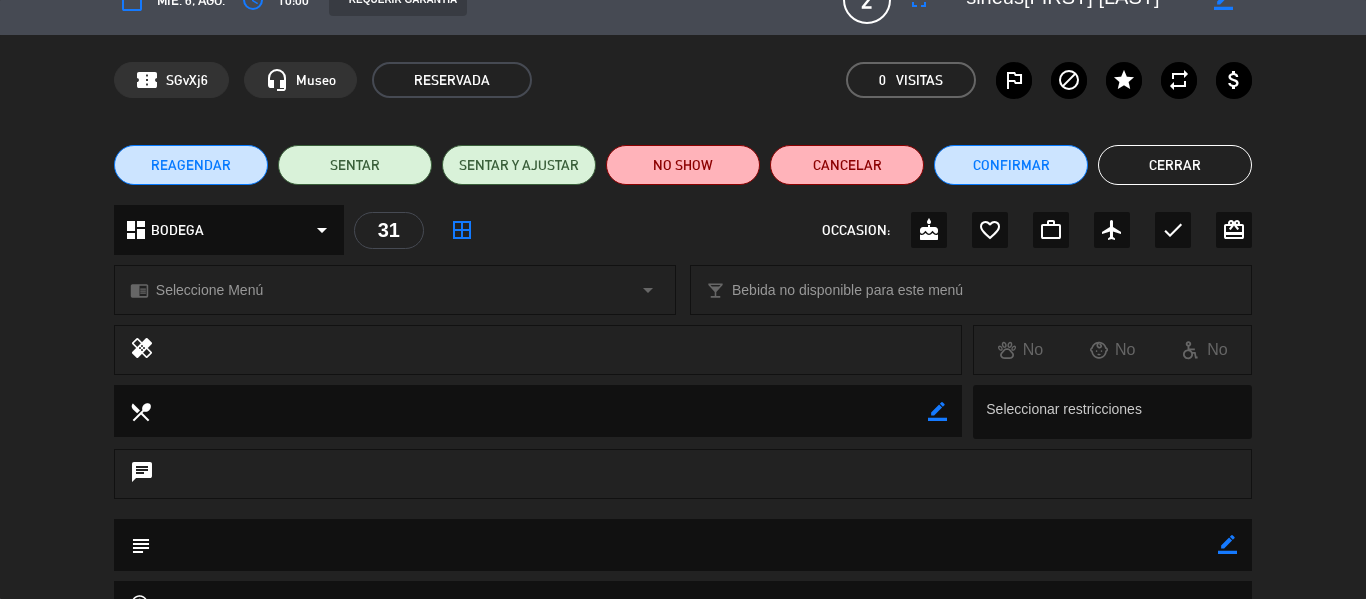 scroll, scrollTop: 0, scrollLeft: 0, axis: both 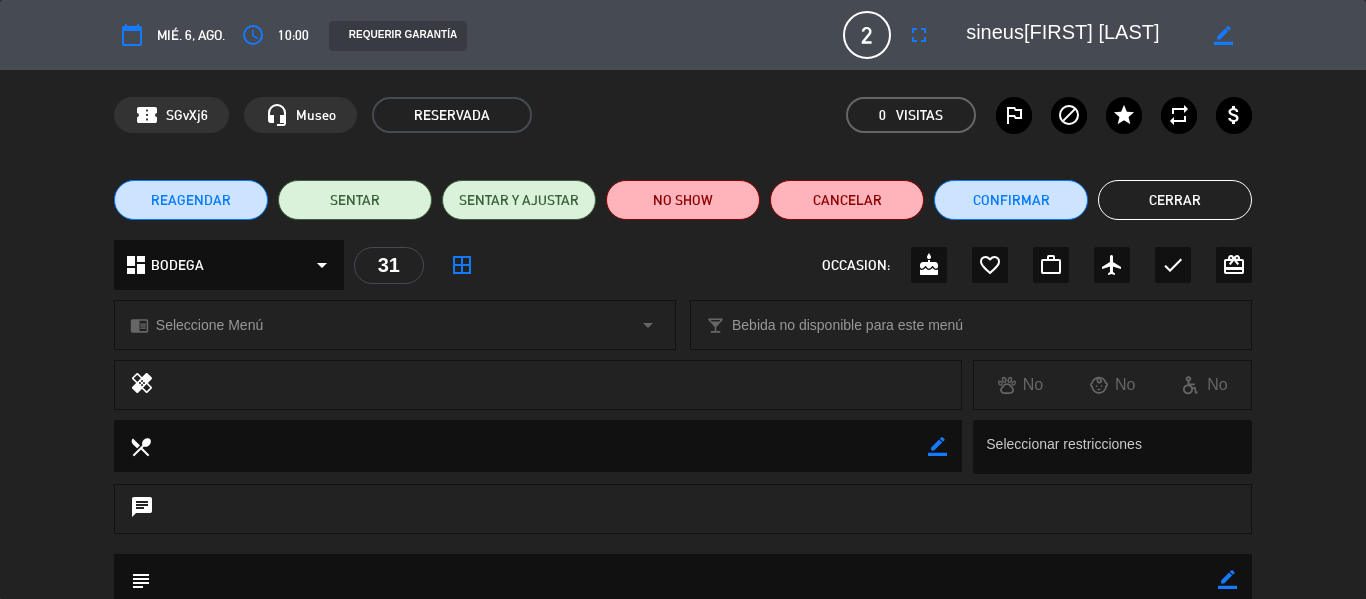 click on "Cerrar" 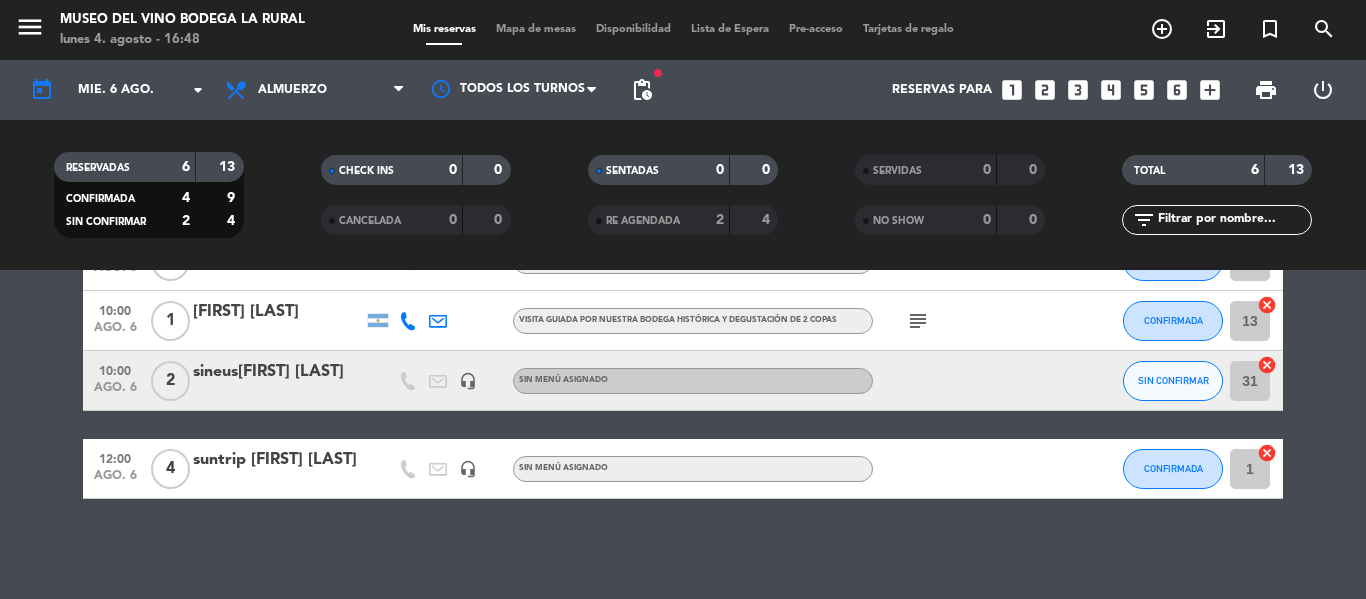 scroll, scrollTop: 151, scrollLeft: 0, axis: vertical 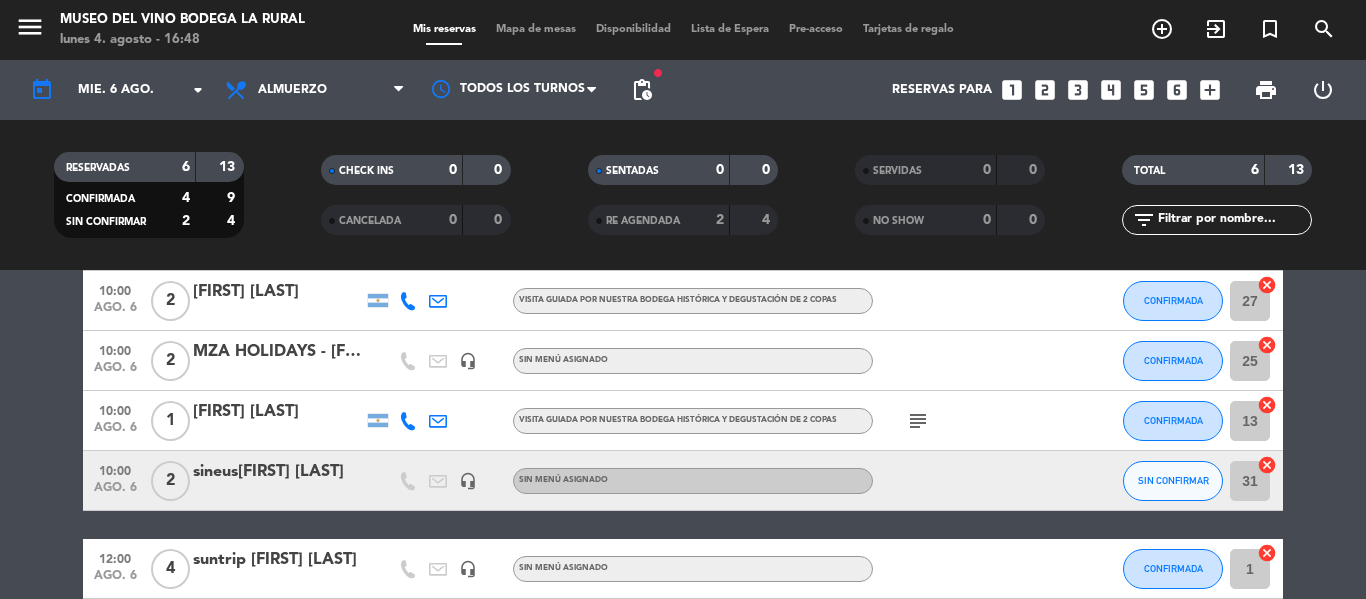 click on "MZA HOLIDAYS - [FIRST] [LAST] [LAST]" 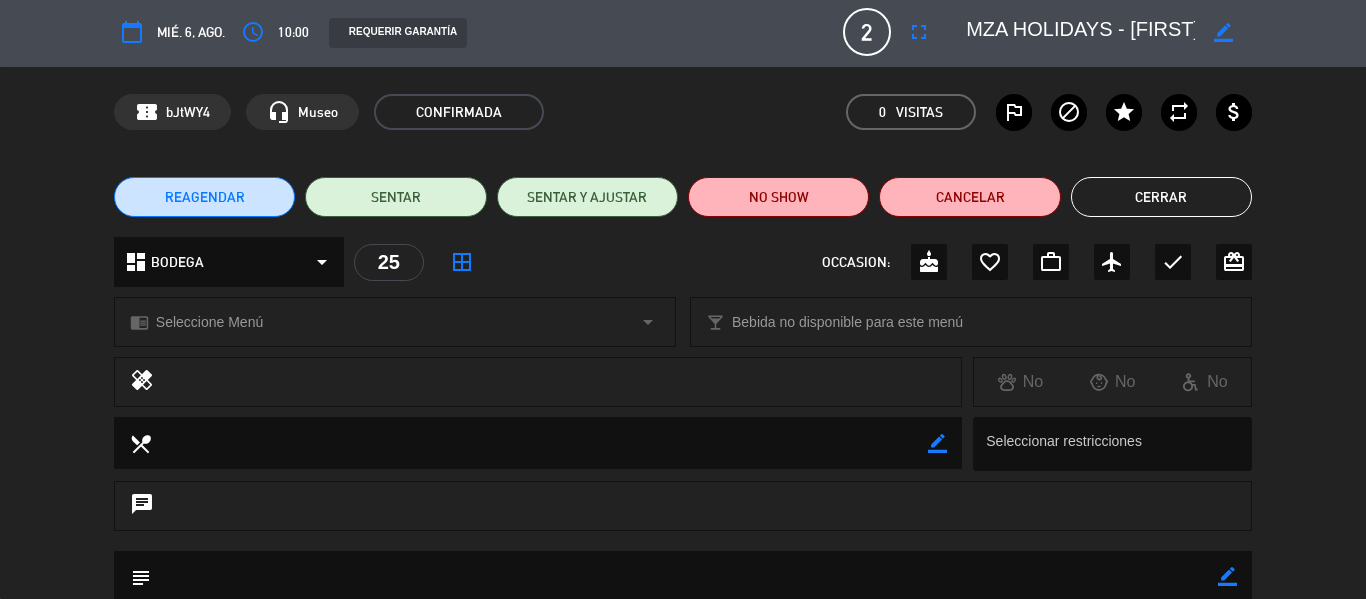 scroll, scrollTop: 0, scrollLeft: 0, axis: both 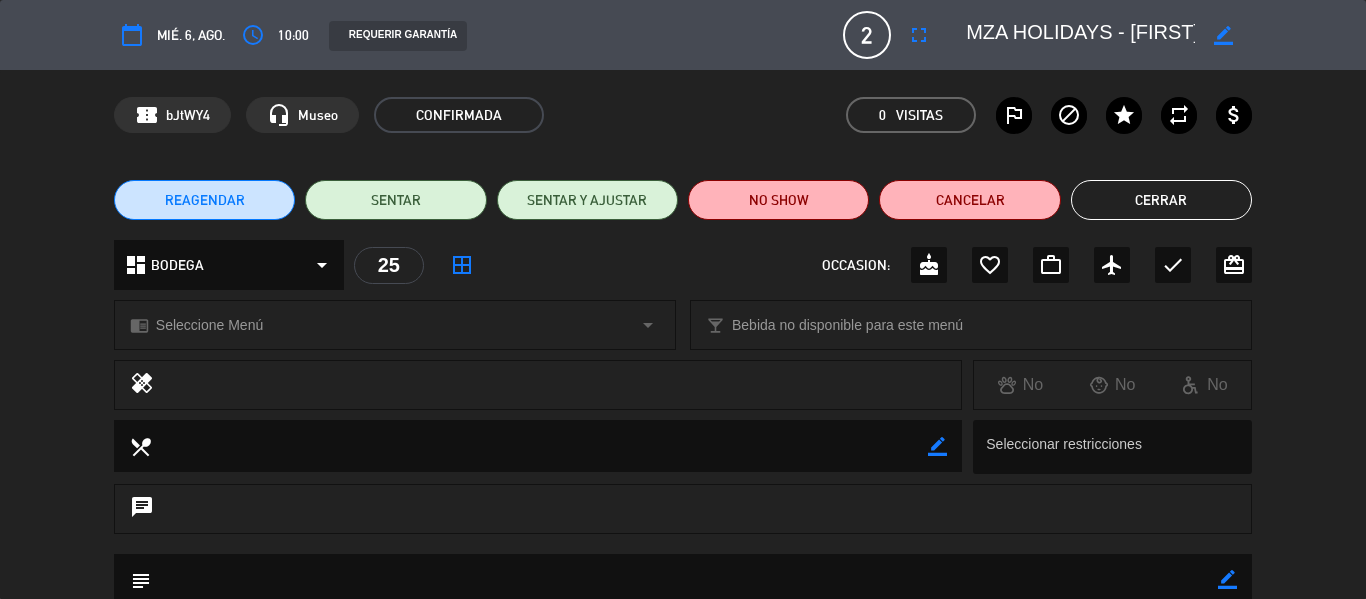 click on "Cerrar" 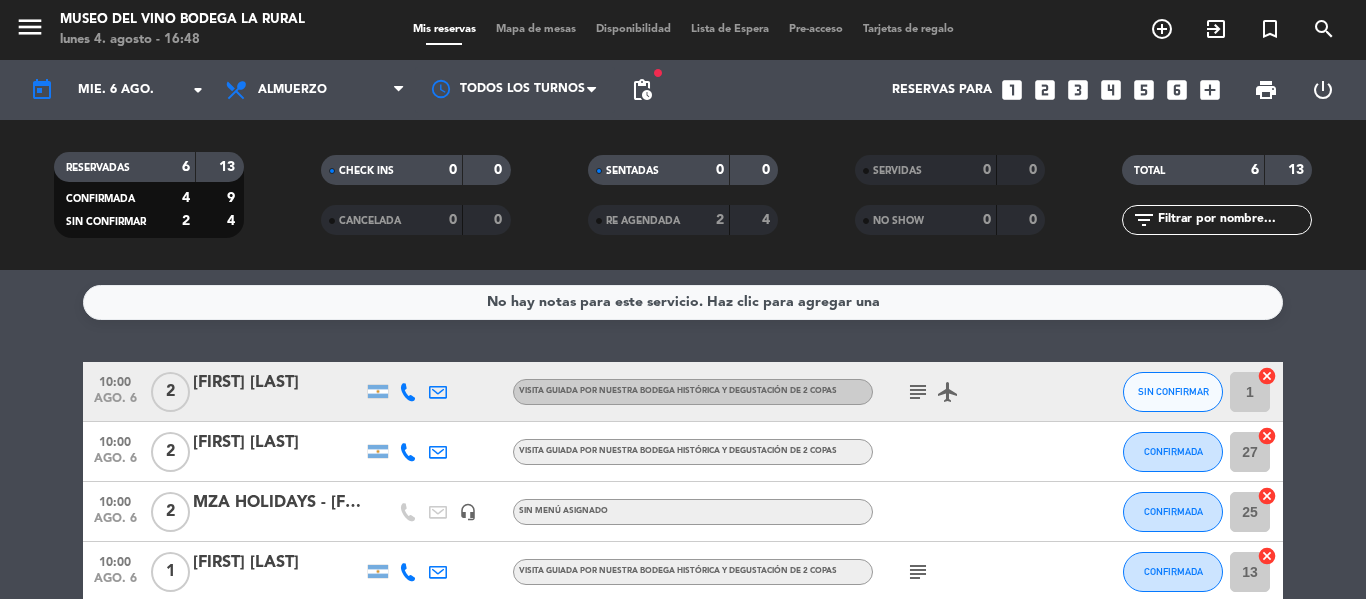 scroll, scrollTop: 100, scrollLeft: 0, axis: vertical 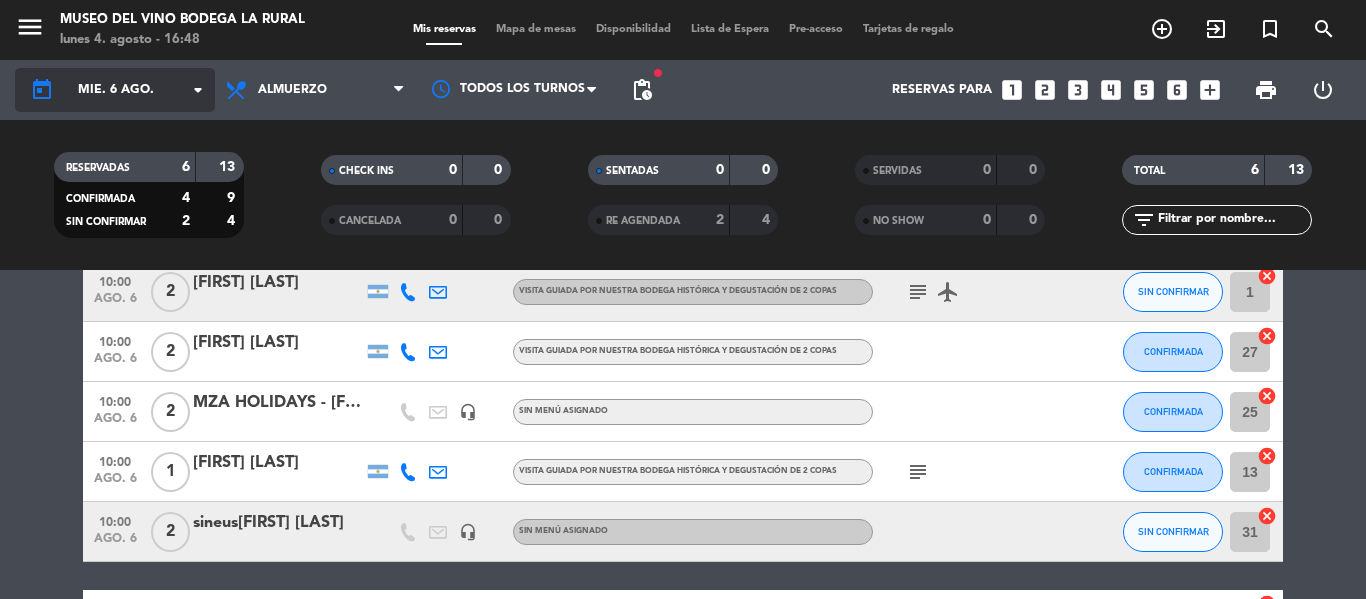 click on "arrow_drop_down" 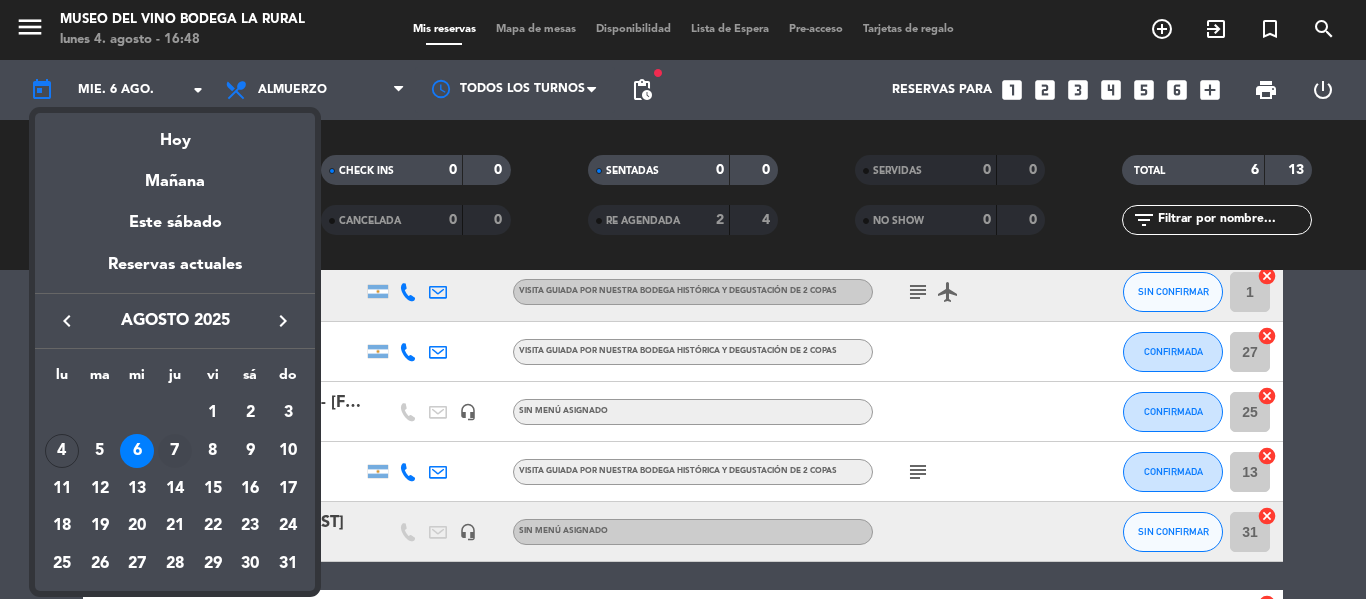 click on "7" at bounding box center [175, 451] 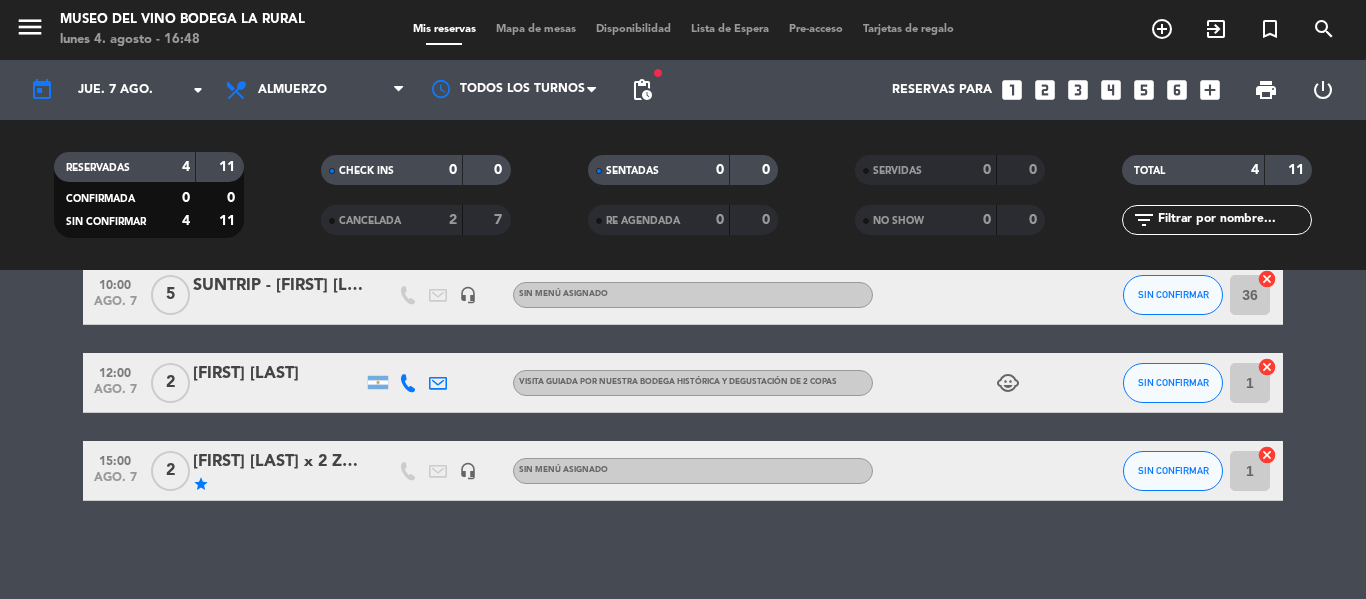 scroll, scrollTop: 159, scrollLeft: 0, axis: vertical 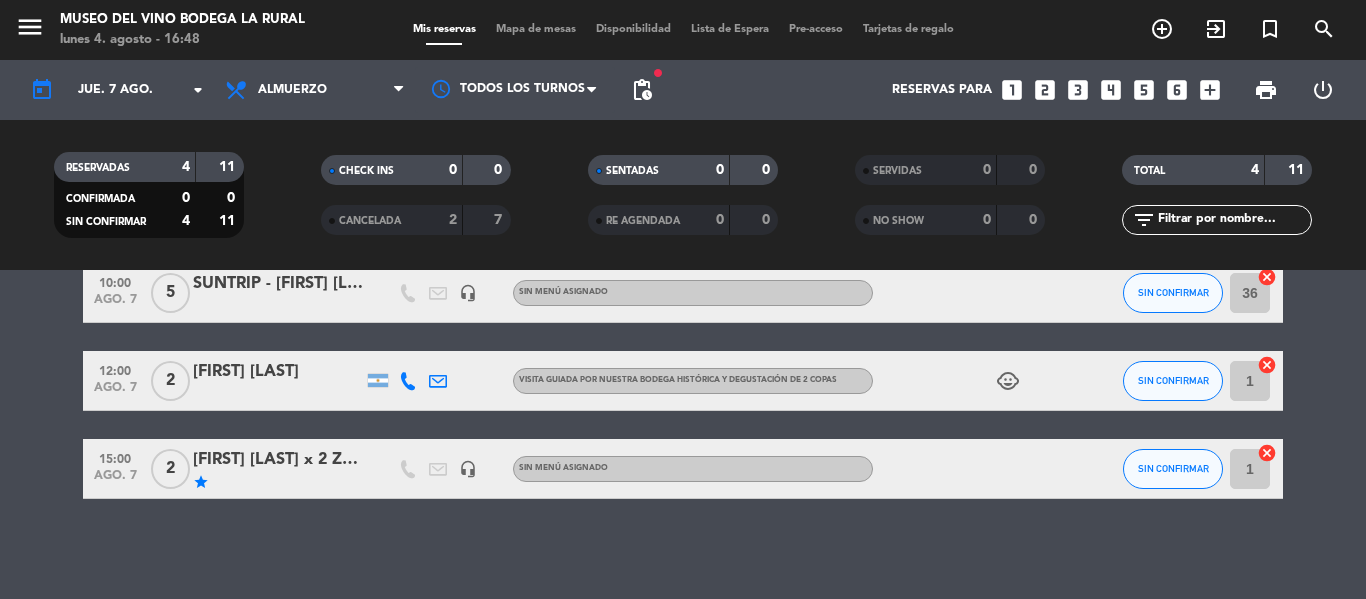 click on "[FIRST] [LAST] x 2 ZAHIL" 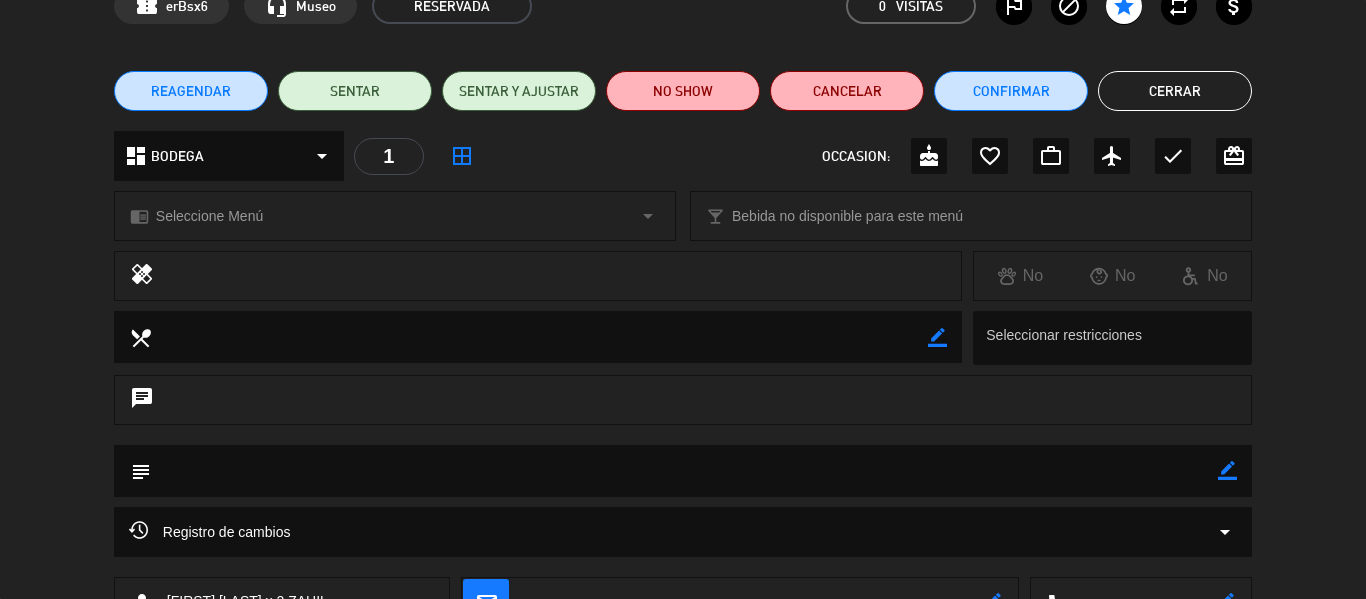 scroll, scrollTop: 100, scrollLeft: 0, axis: vertical 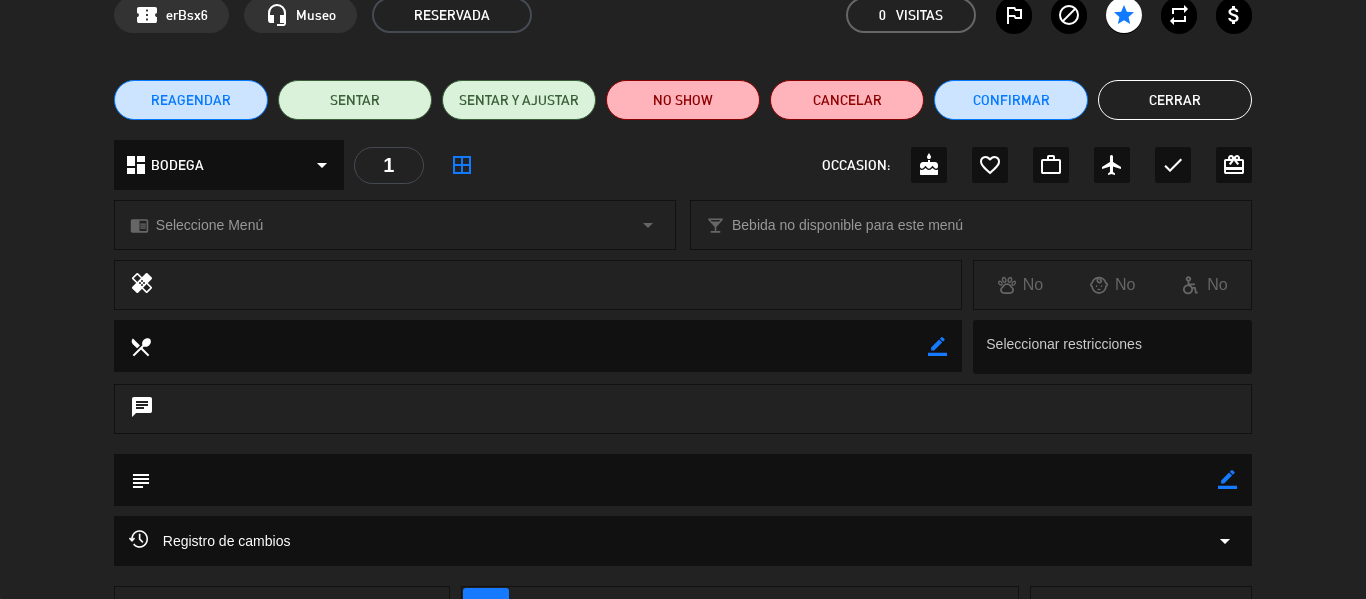 click on "Cerrar" 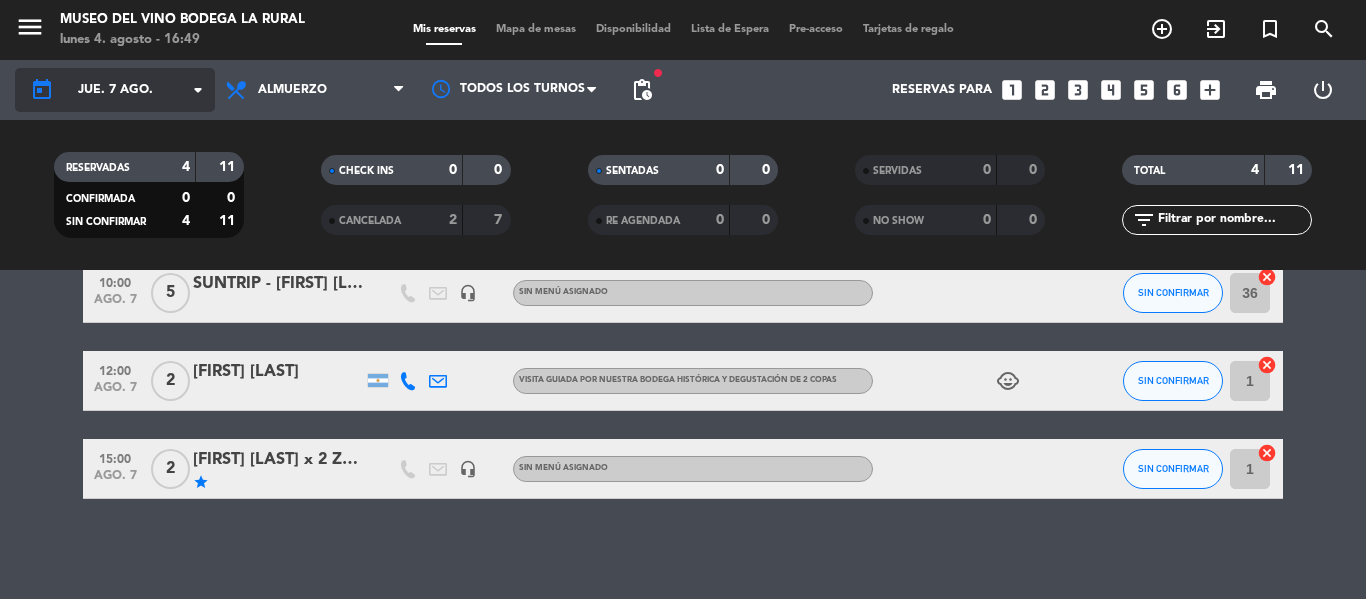 click on "arrow_drop_down" 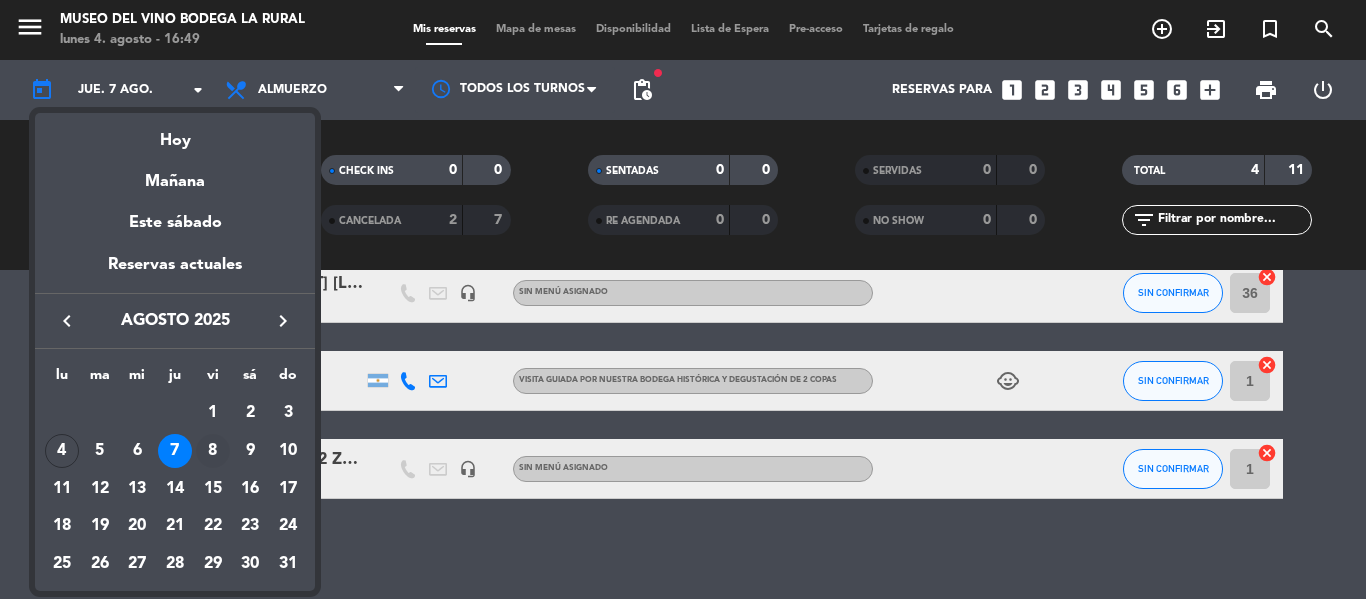 click on "8" at bounding box center [213, 451] 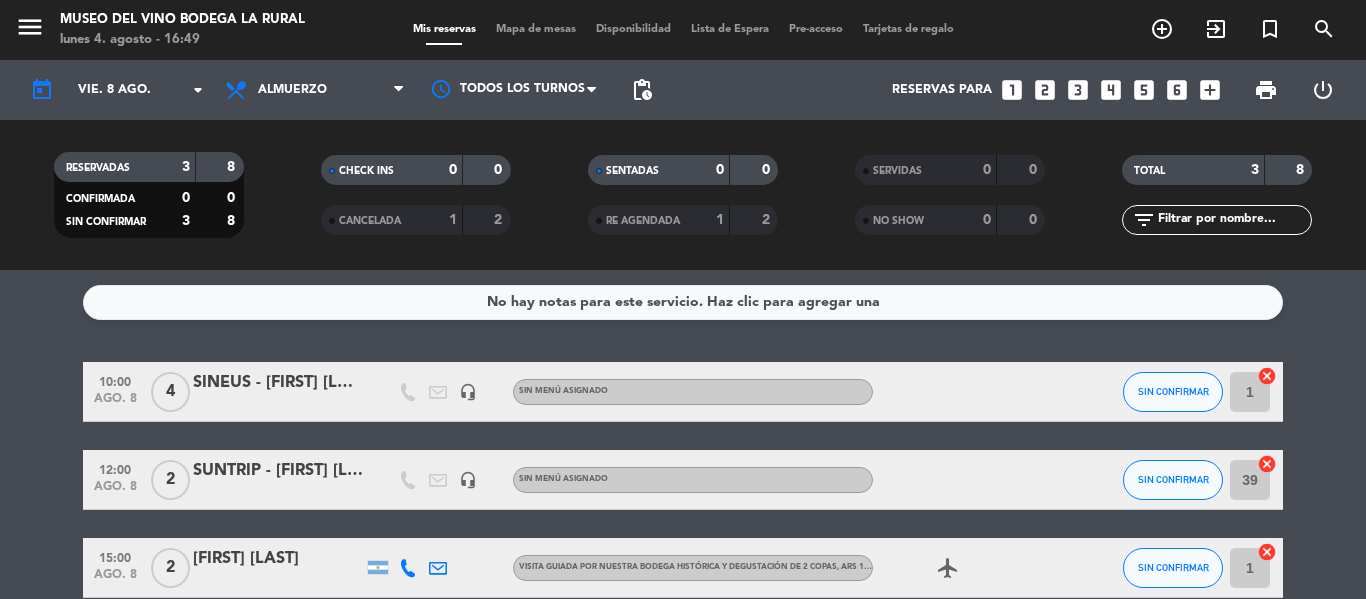 scroll, scrollTop: 99, scrollLeft: 0, axis: vertical 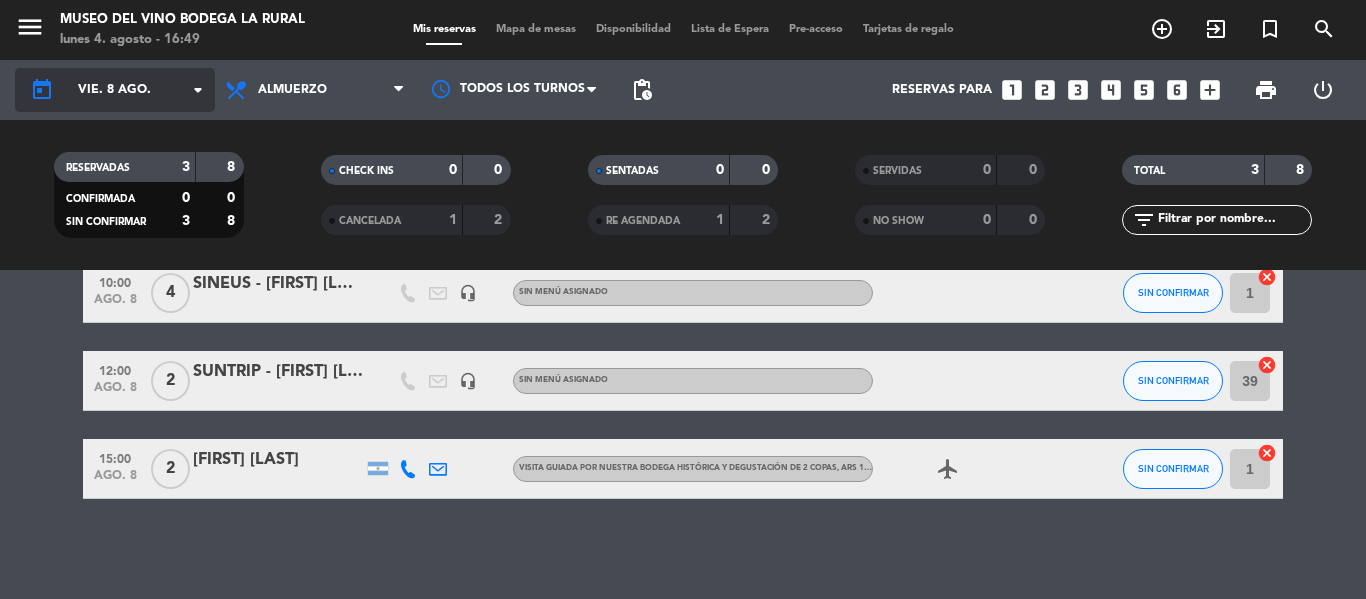 click on "arrow_drop_down" 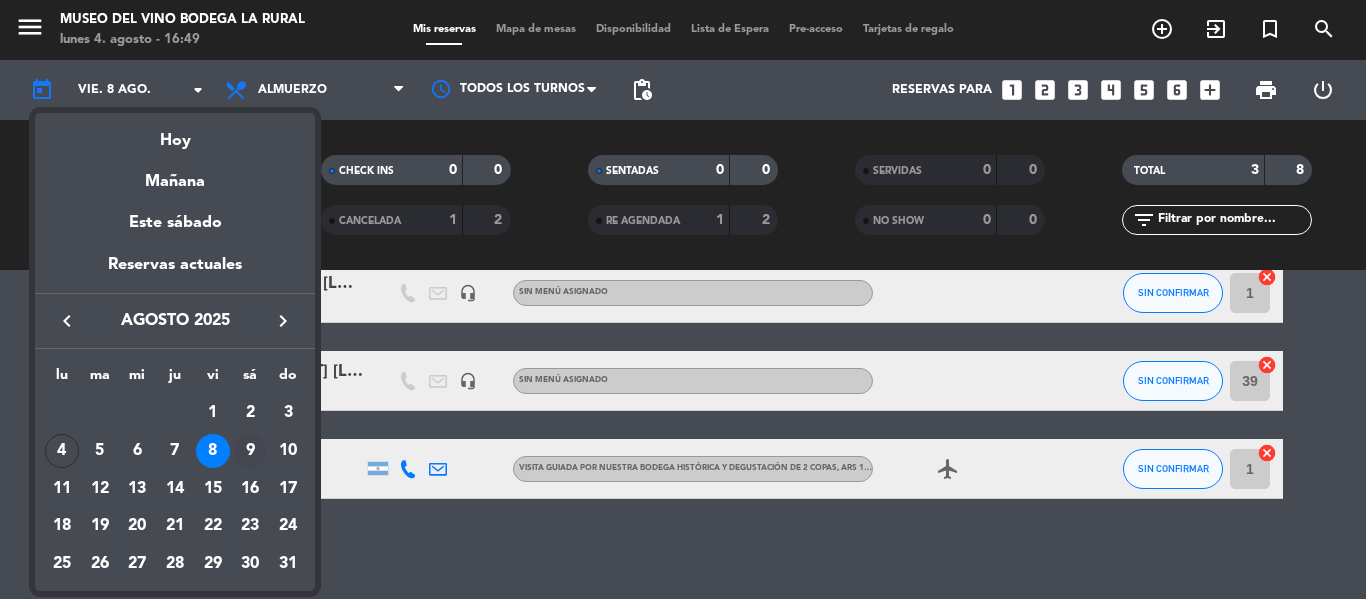 click on "9" at bounding box center [250, 451] 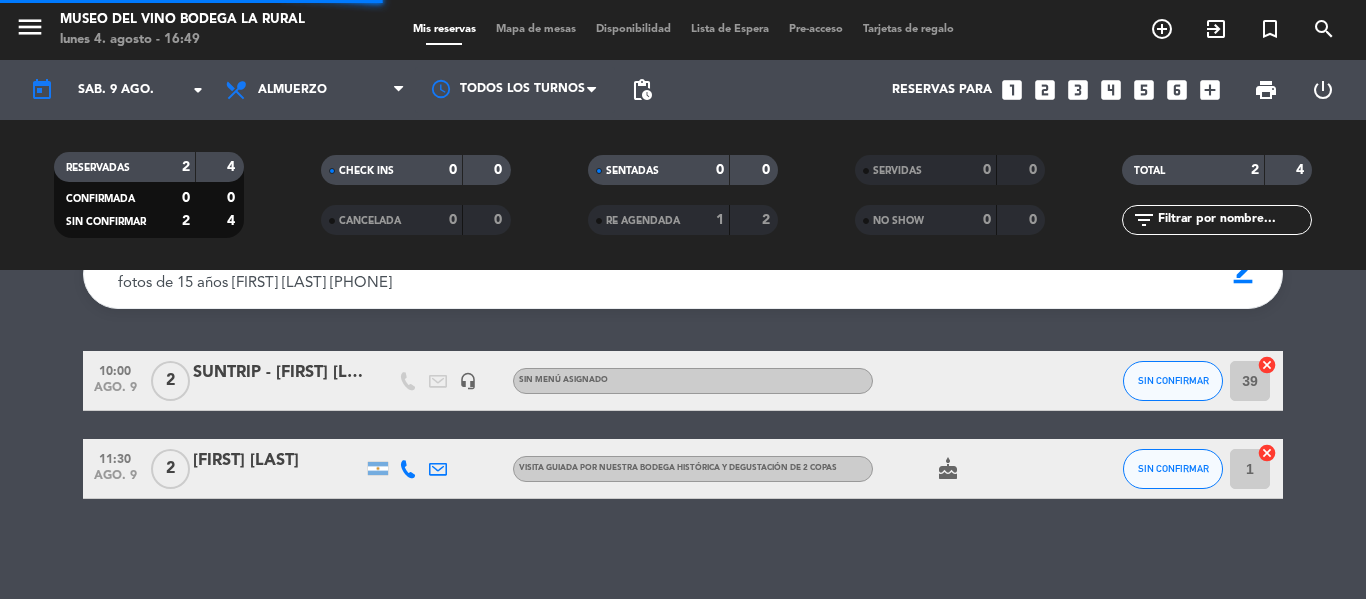 scroll, scrollTop: 91, scrollLeft: 0, axis: vertical 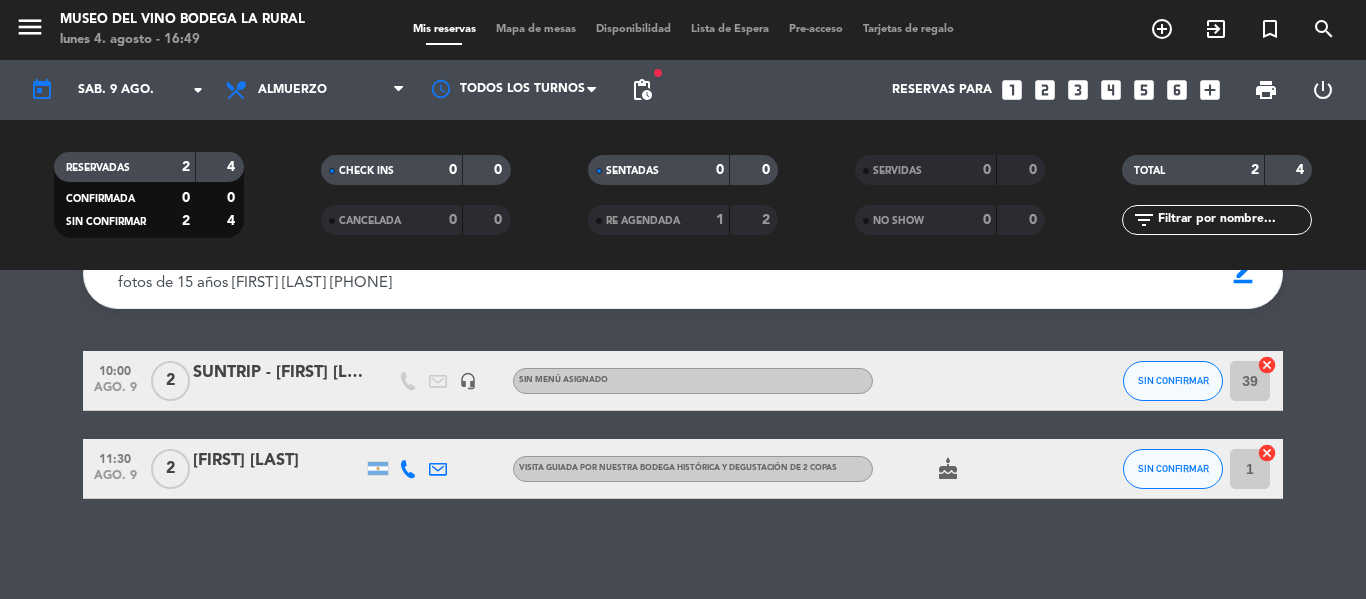 click on "SUNTRIP - [FIRST] [LAST] [LAST]" 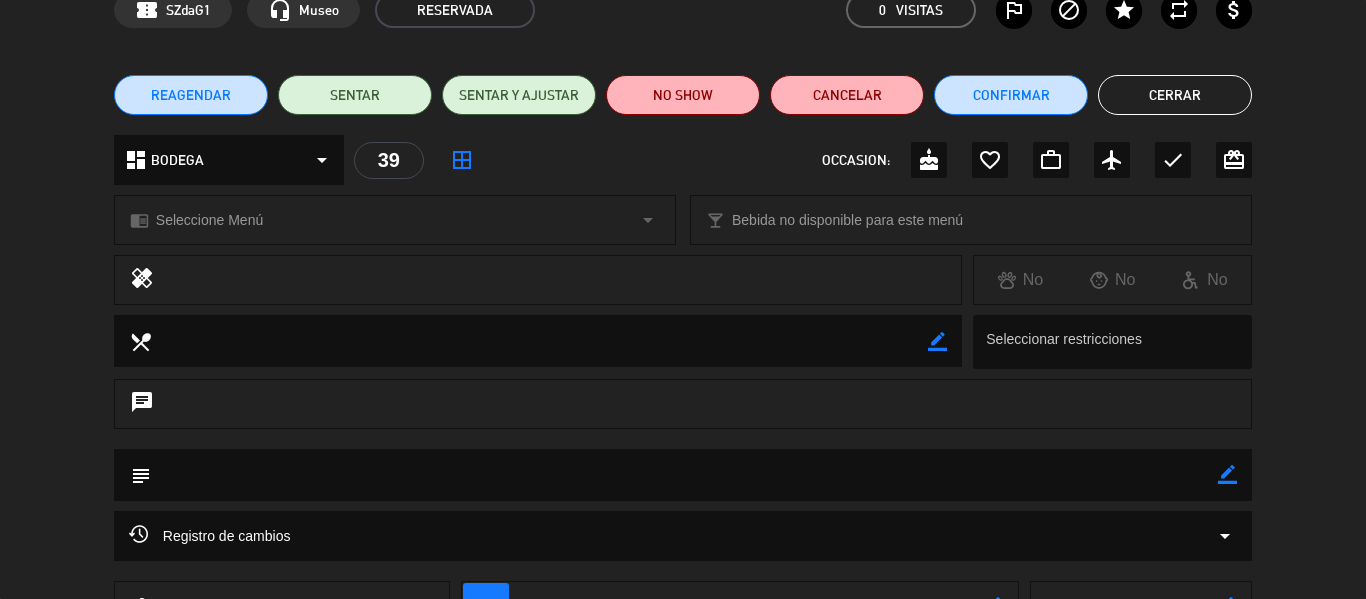 scroll, scrollTop: 100, scrollLeft: 0, axis: vertical 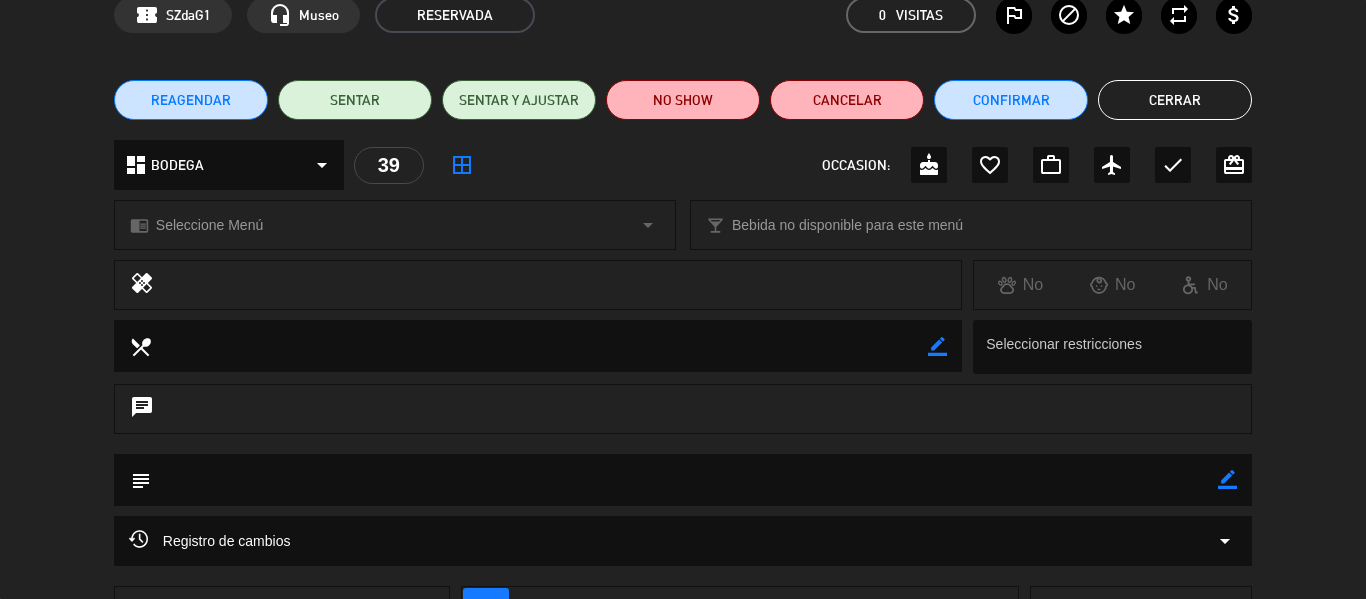 drag, startPoint x: 1131, startPoint y: 90, endPoint x: 1121, endPoint y: 105, distance: 18.027756 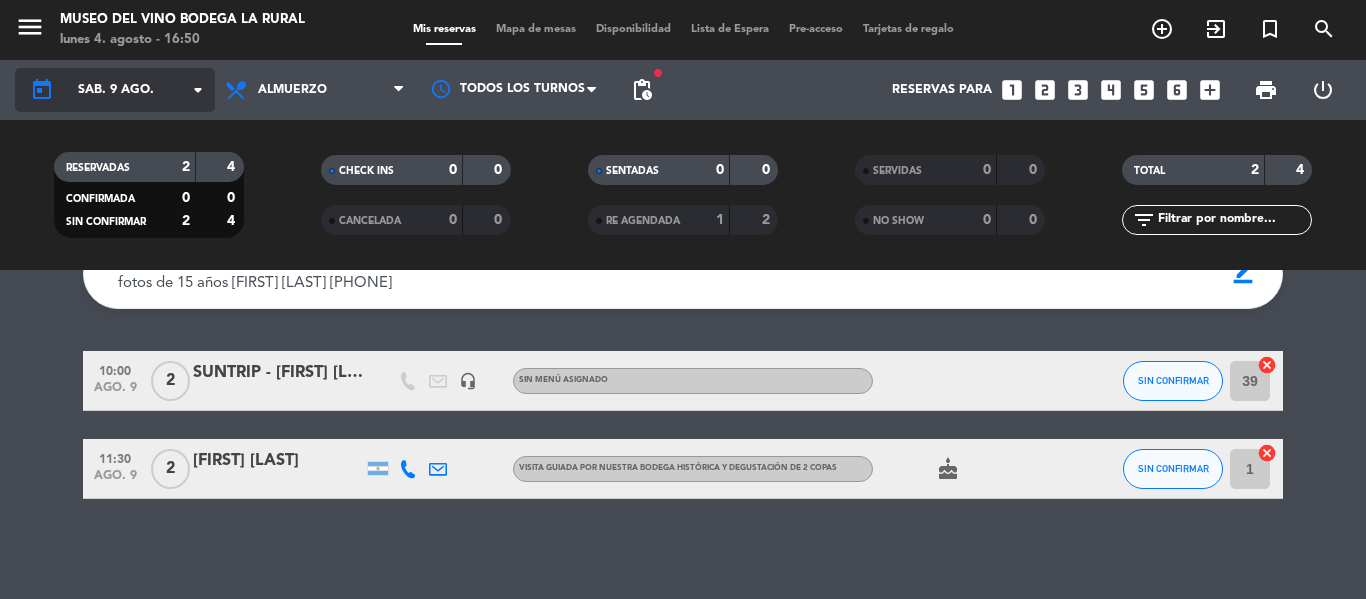 click on "arrow_drop_down" 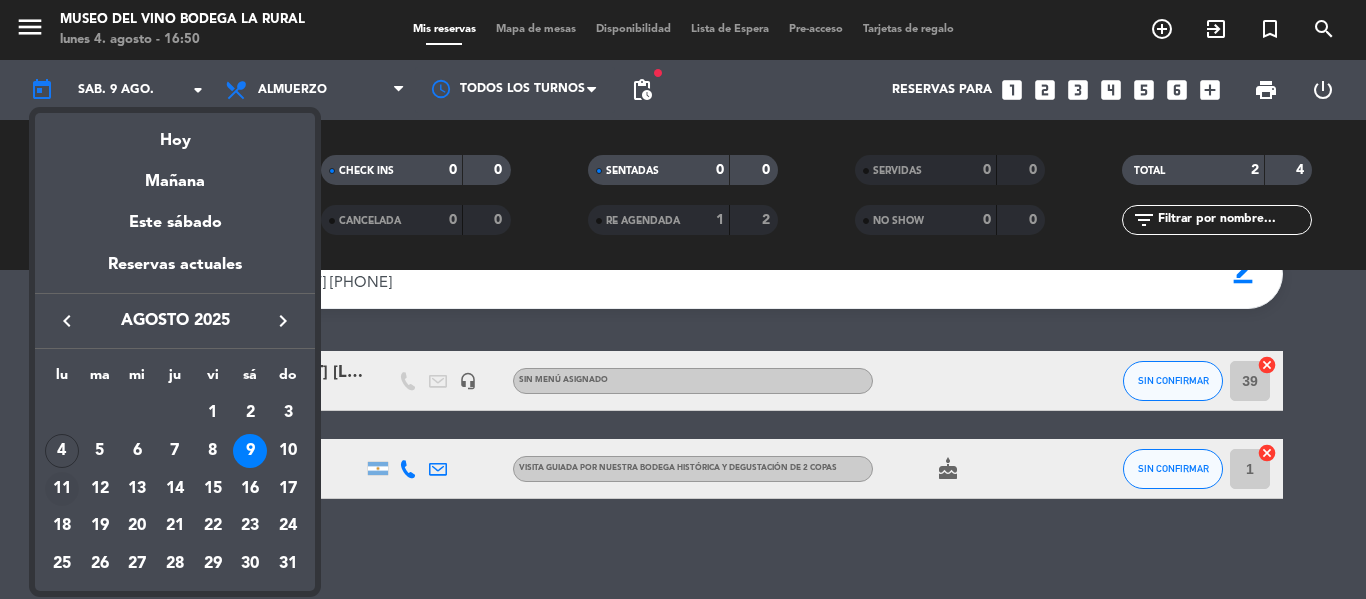 click on "11" at bounding box center [62, 489] 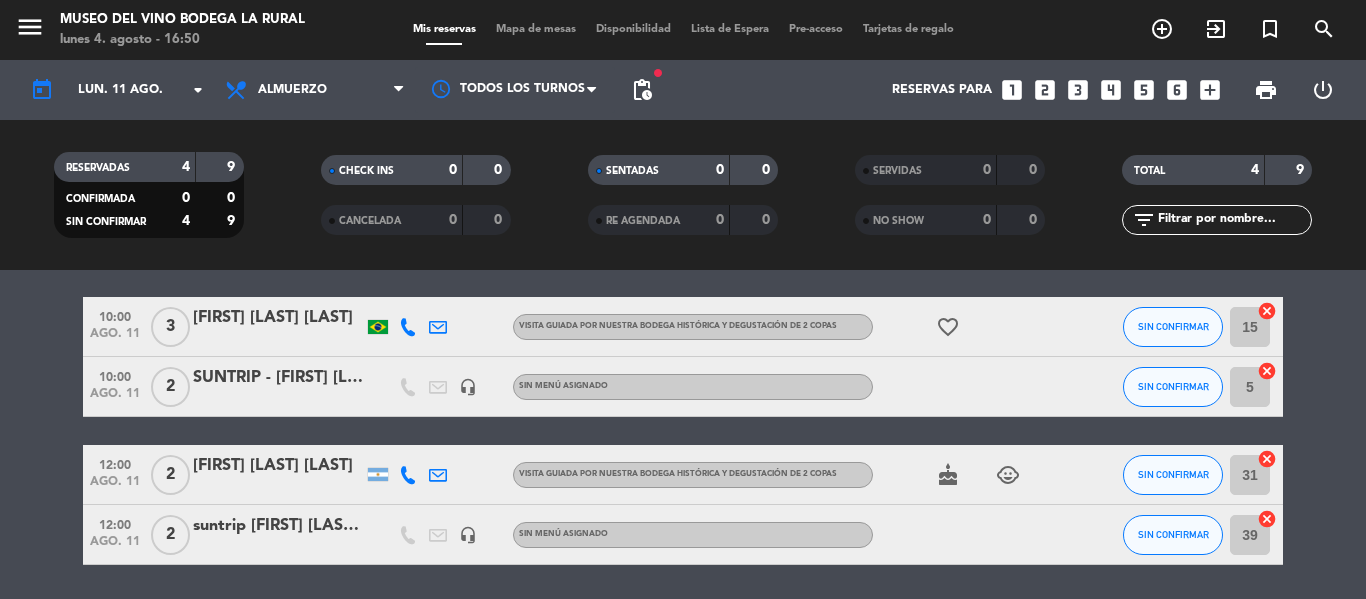 scroll, scrollTop: 100, scrollLeft: 0, axis: vertical 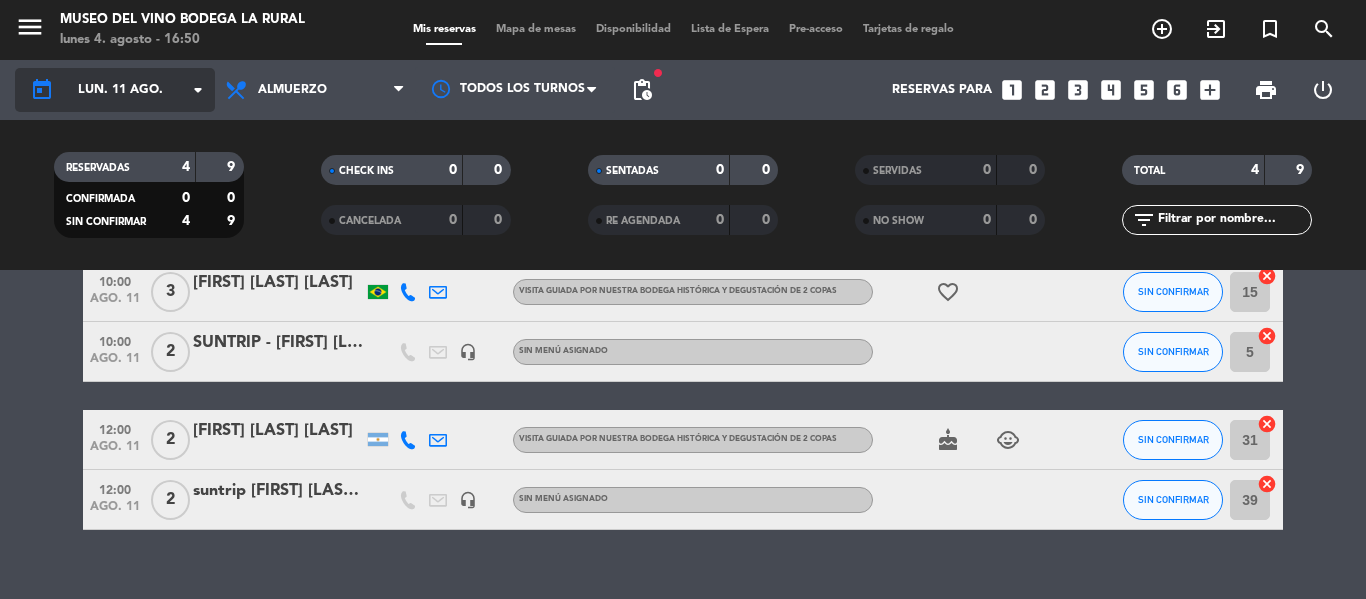 click on "arrow_drop_down" 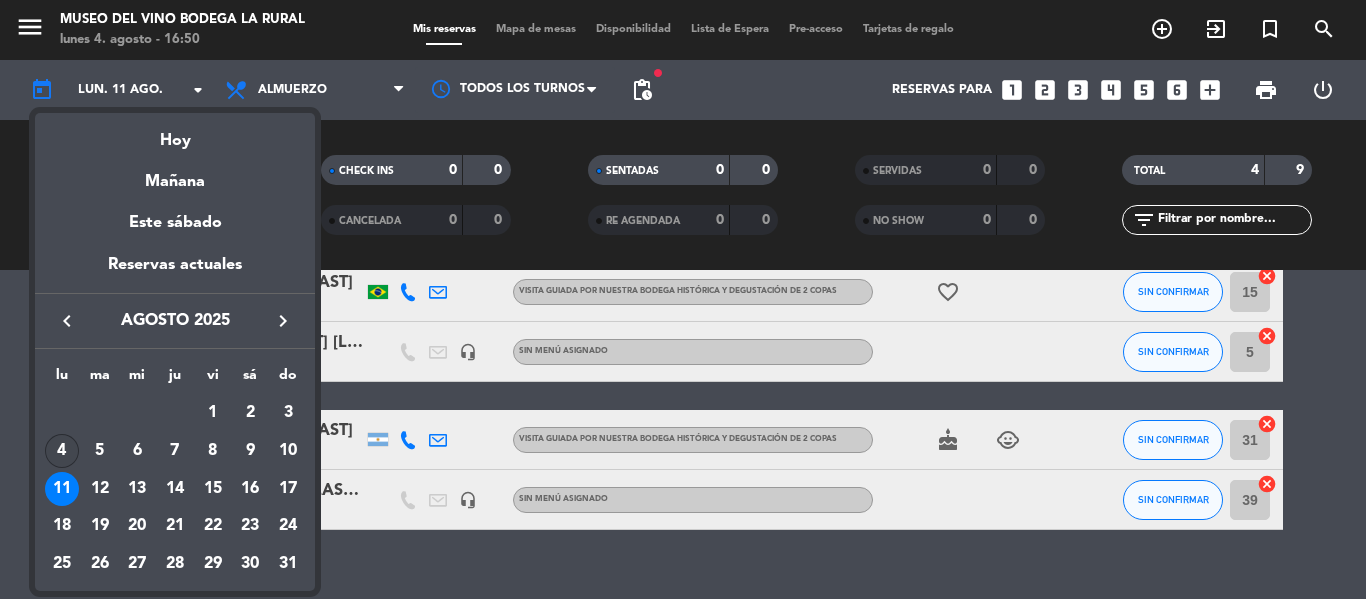 click on "4" at bounding box center (62, 451) 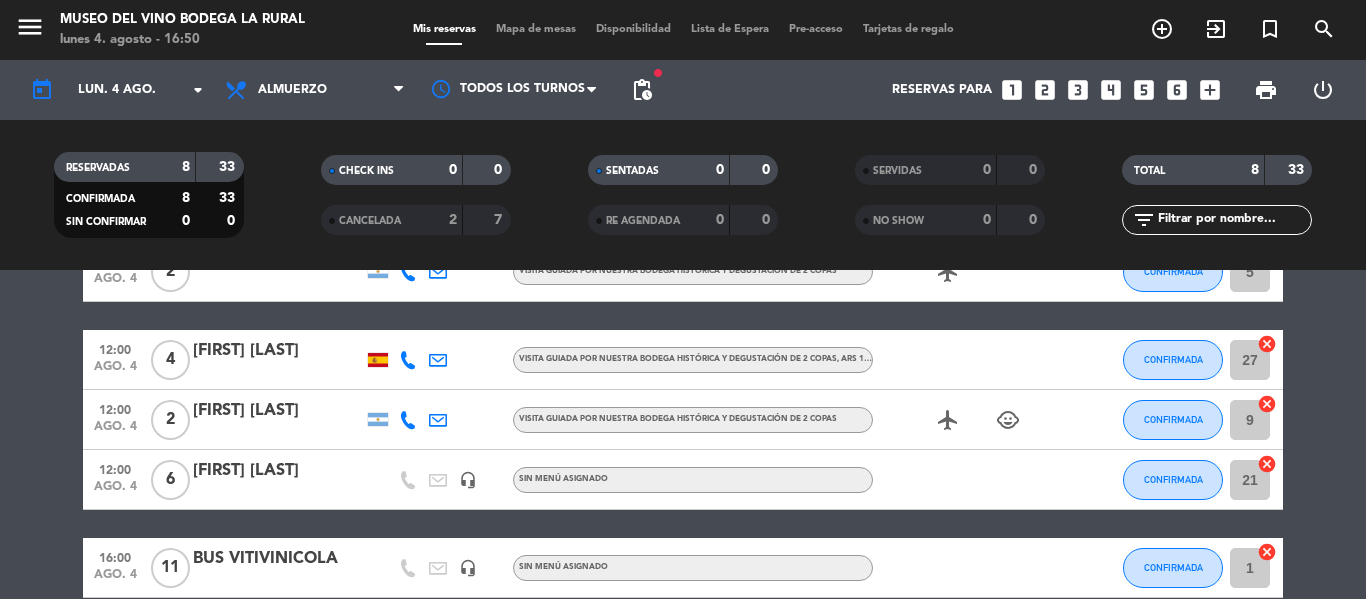 scroll, scrollTop: 399, scrollLeft: 0, axis: vertical 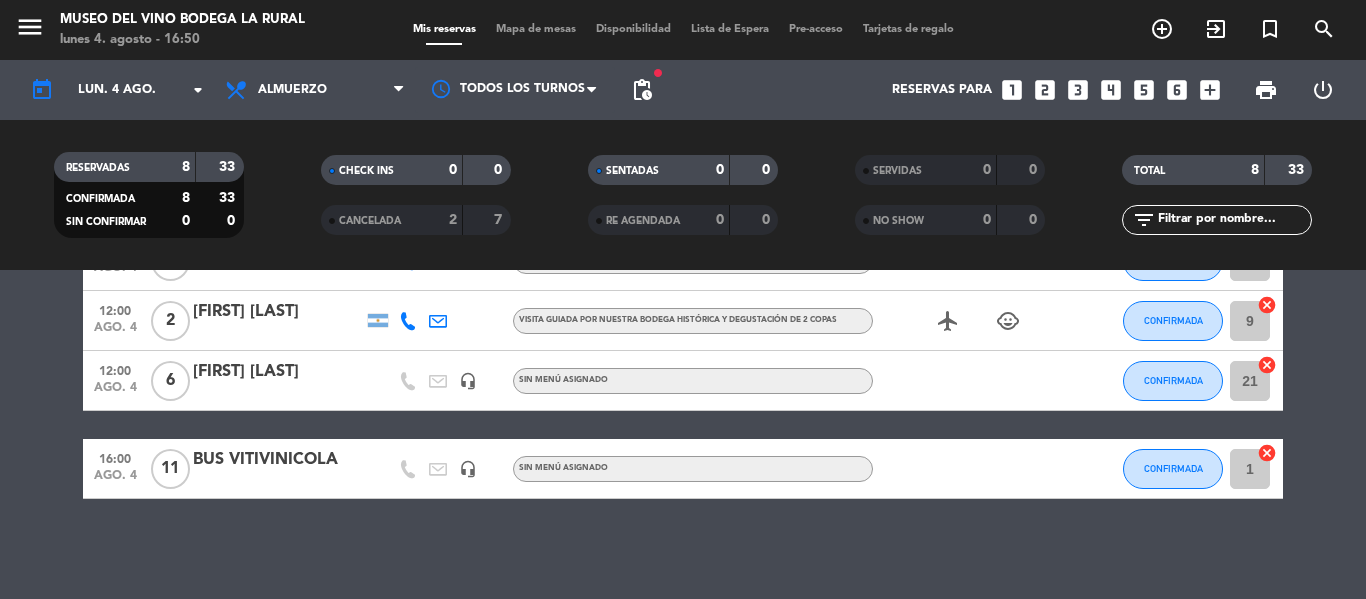 click on "11" 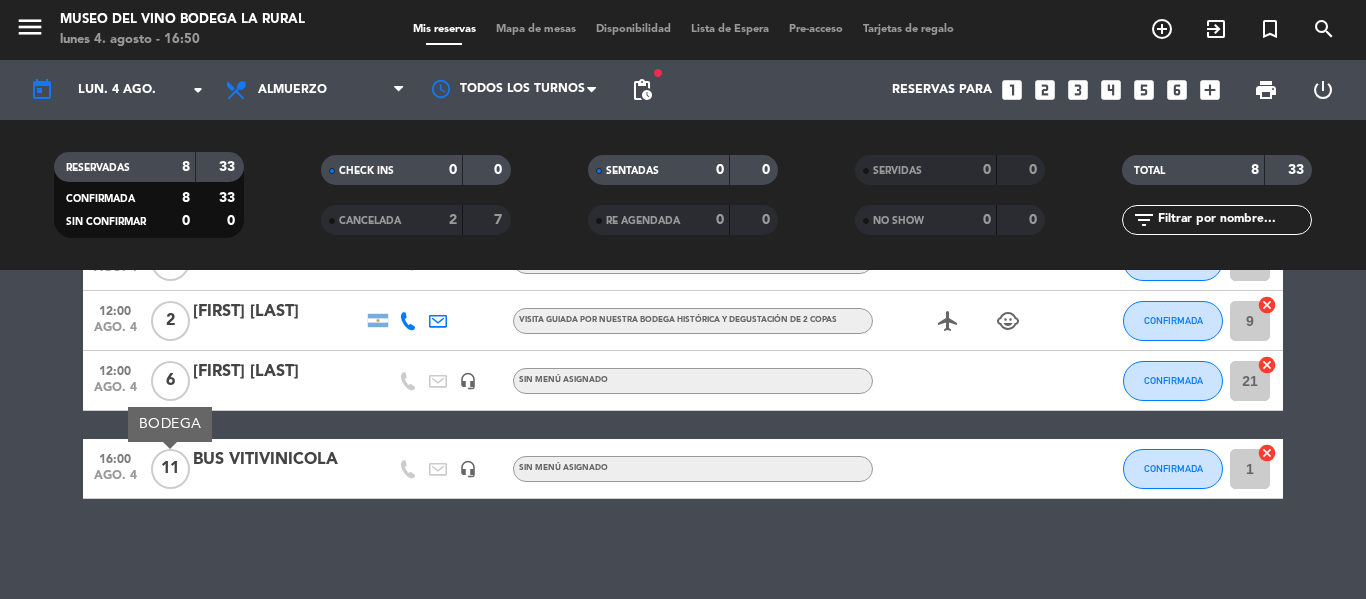 click 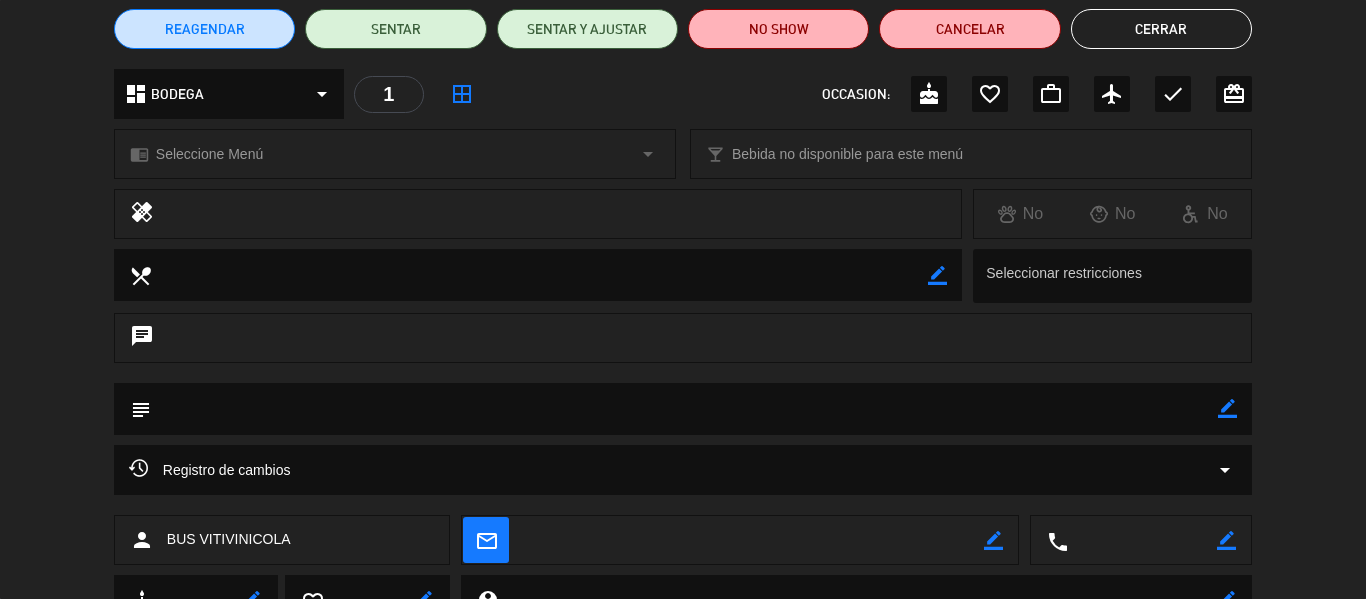 scroll, scrollTop: 58, scrollLeft: 0, axis: vertical 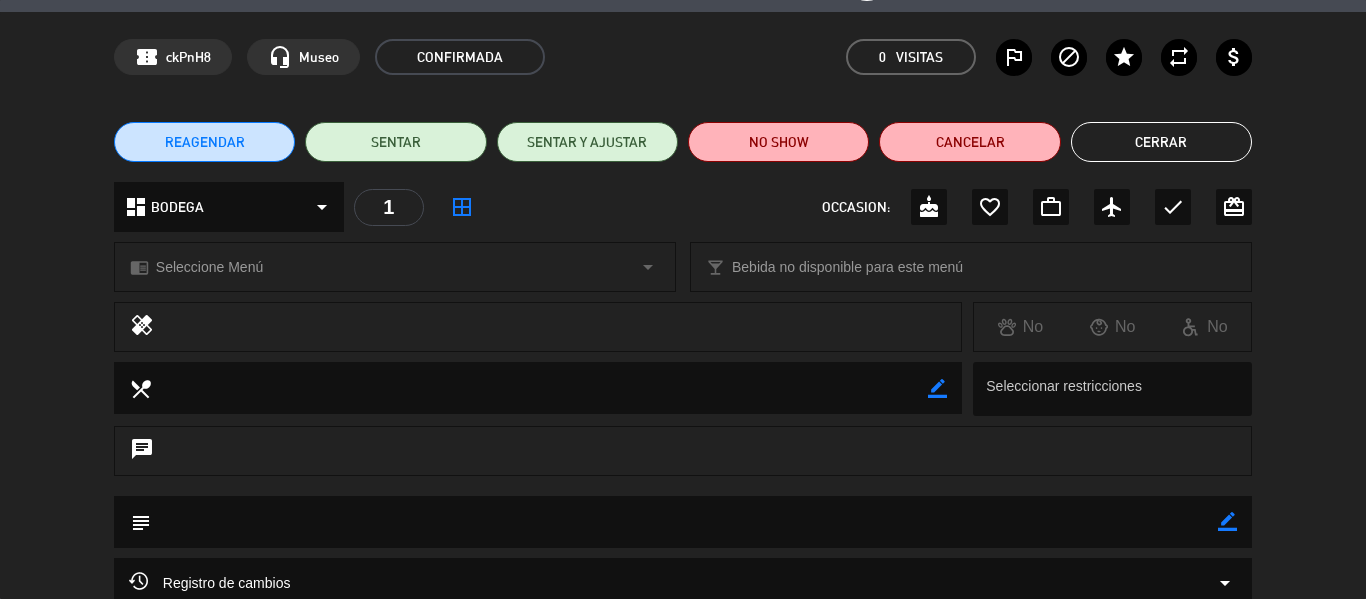 click on "Cerrar" 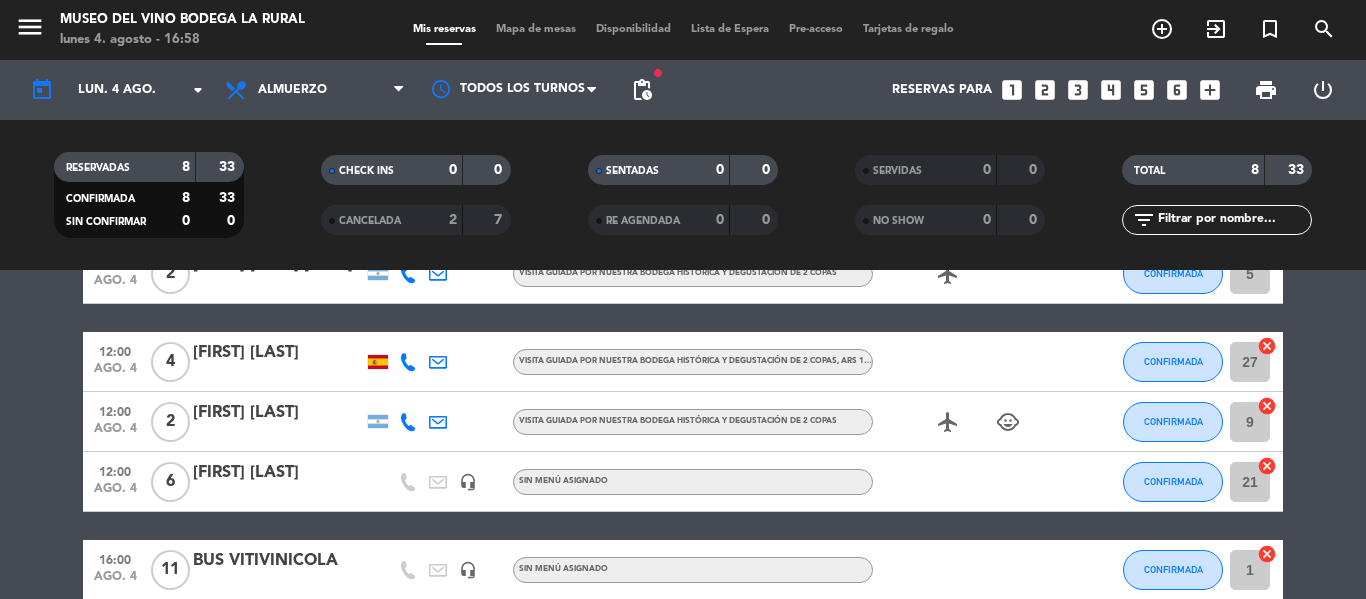 scroll, scrollTop: 199, scrollLeft: 0, axis: vertical 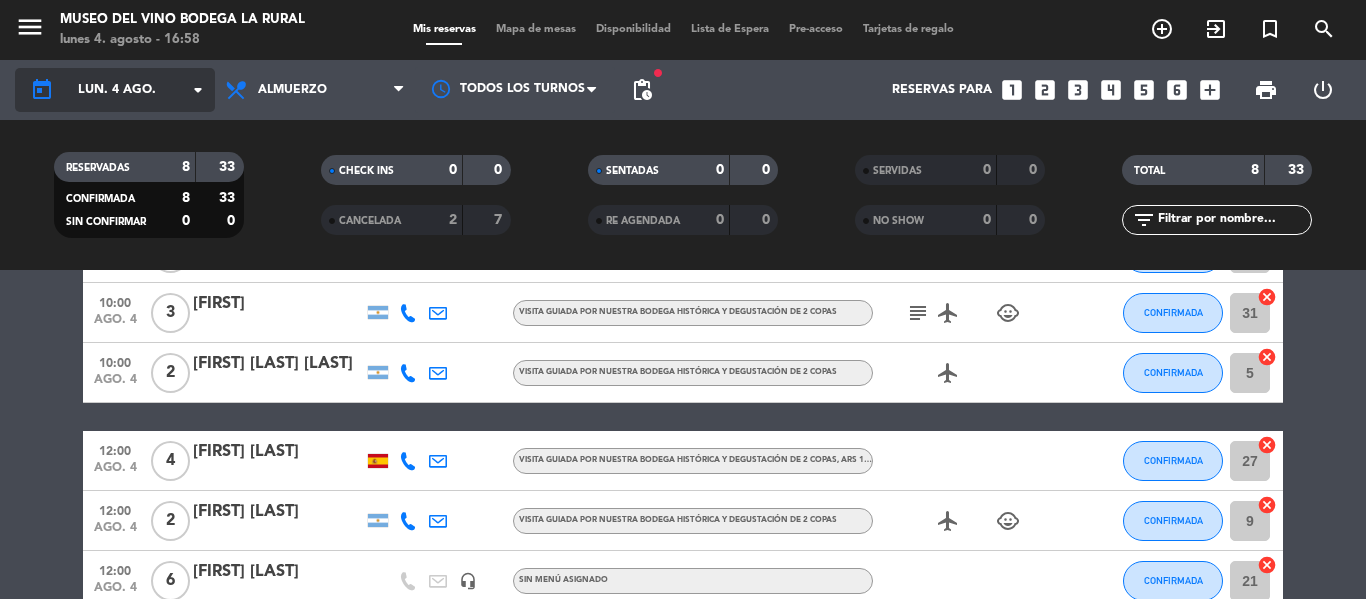 click on "arrow_drop_down" 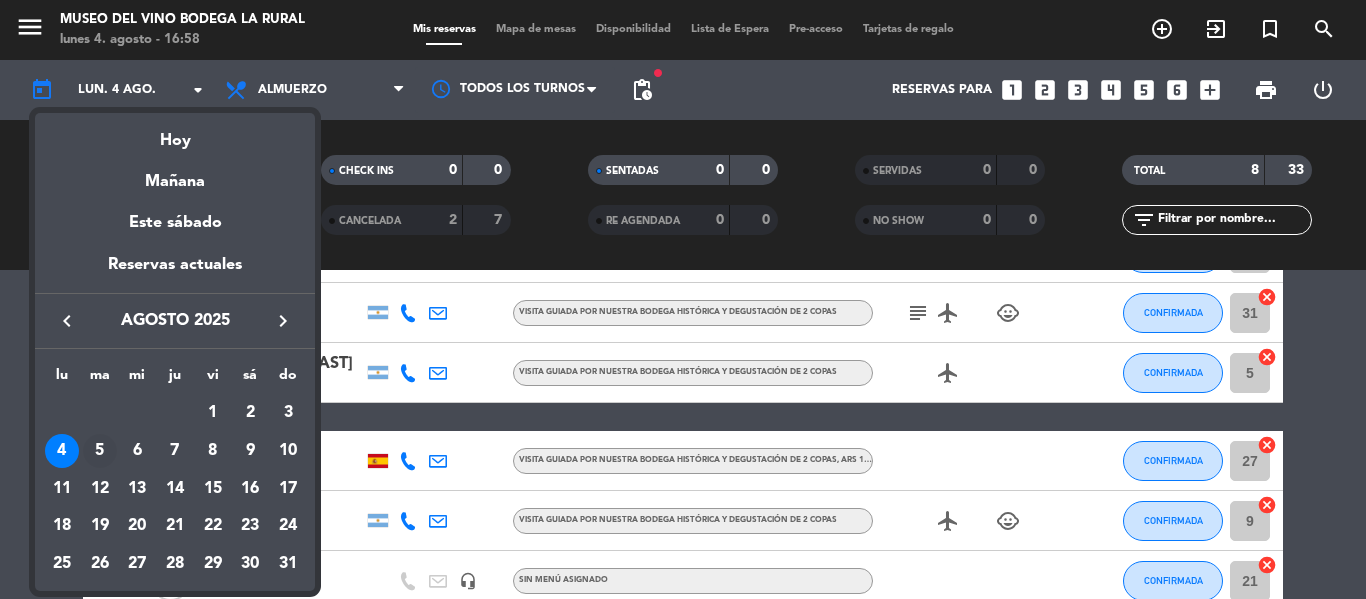 click on "5" at bounding box center (100, 451) 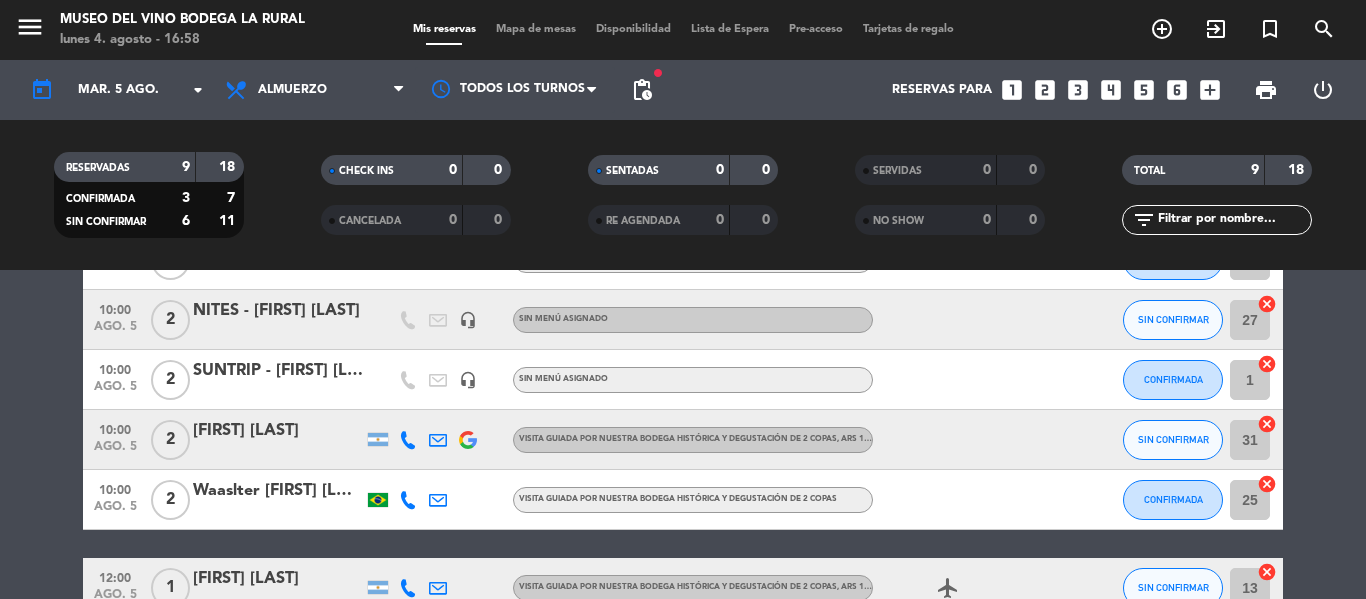 scroll, scrollTop: 100, scrollLeft: 0, axis: vertical 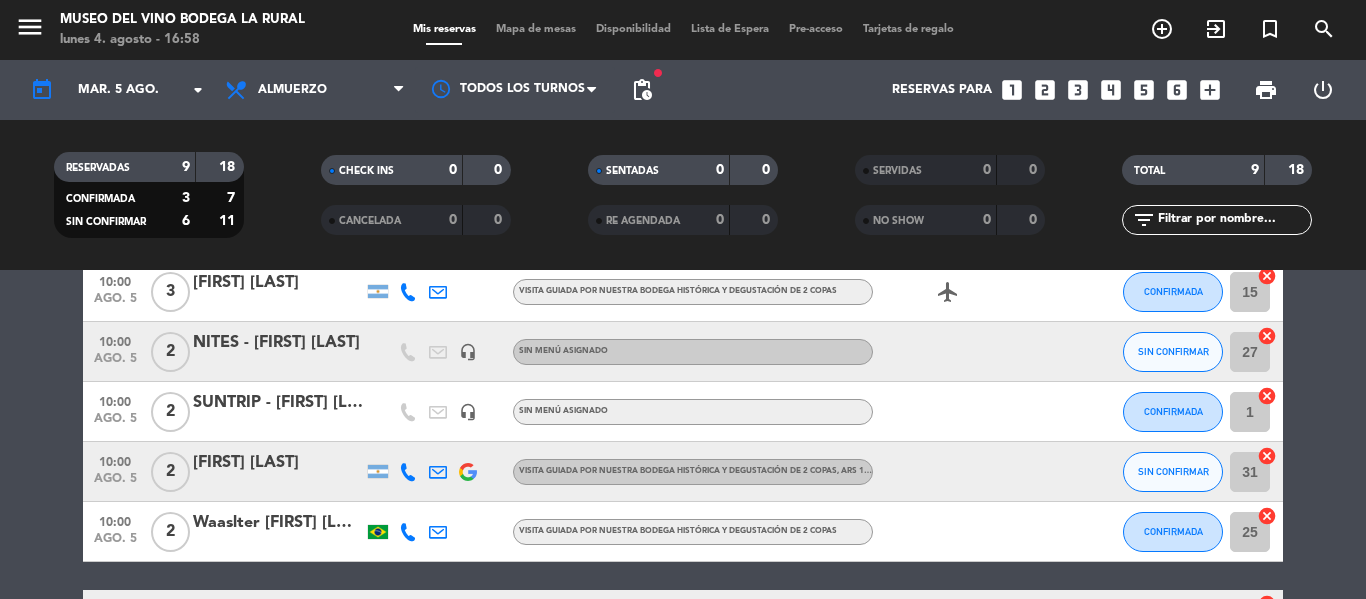 click on "NITES - [FIRST] [LAST]" 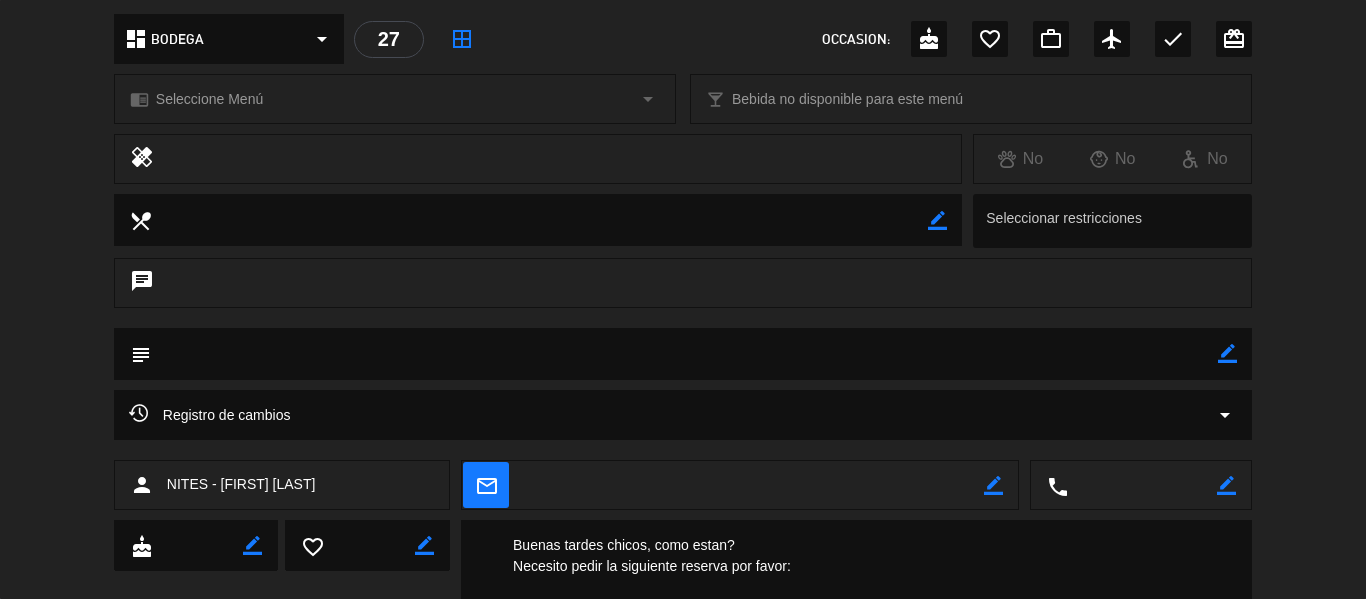 scroll, scrollTop: 100, scrollLeft: 0, axis: vertical 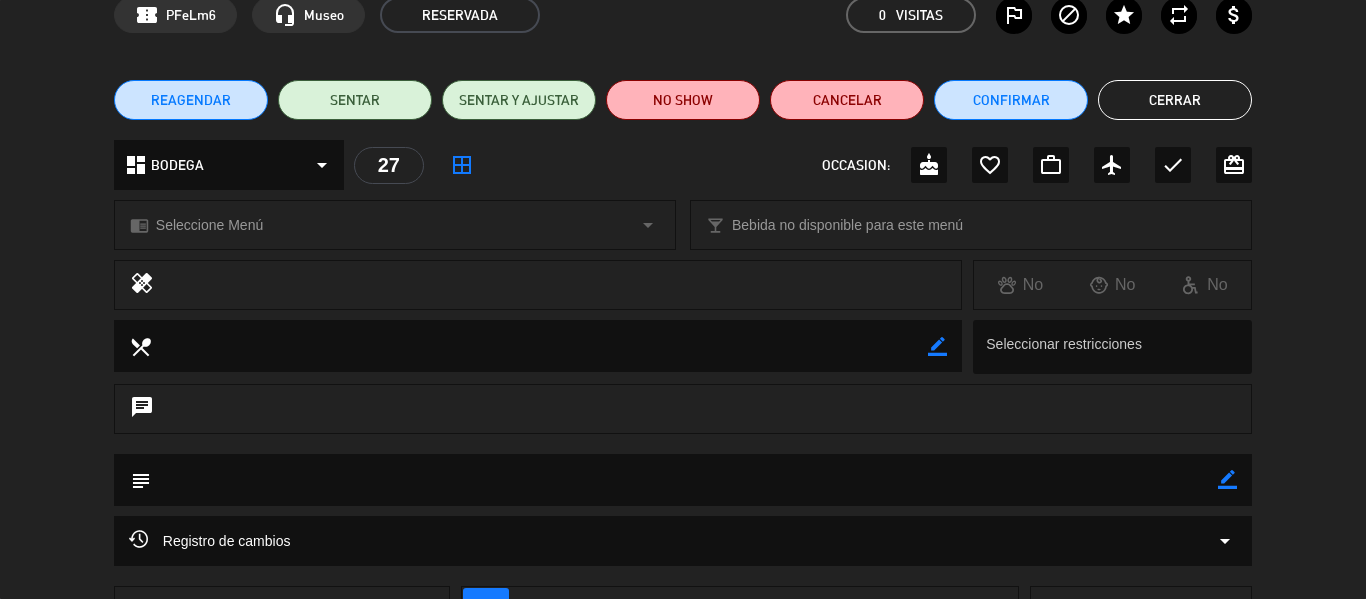 click on "Cerrar" 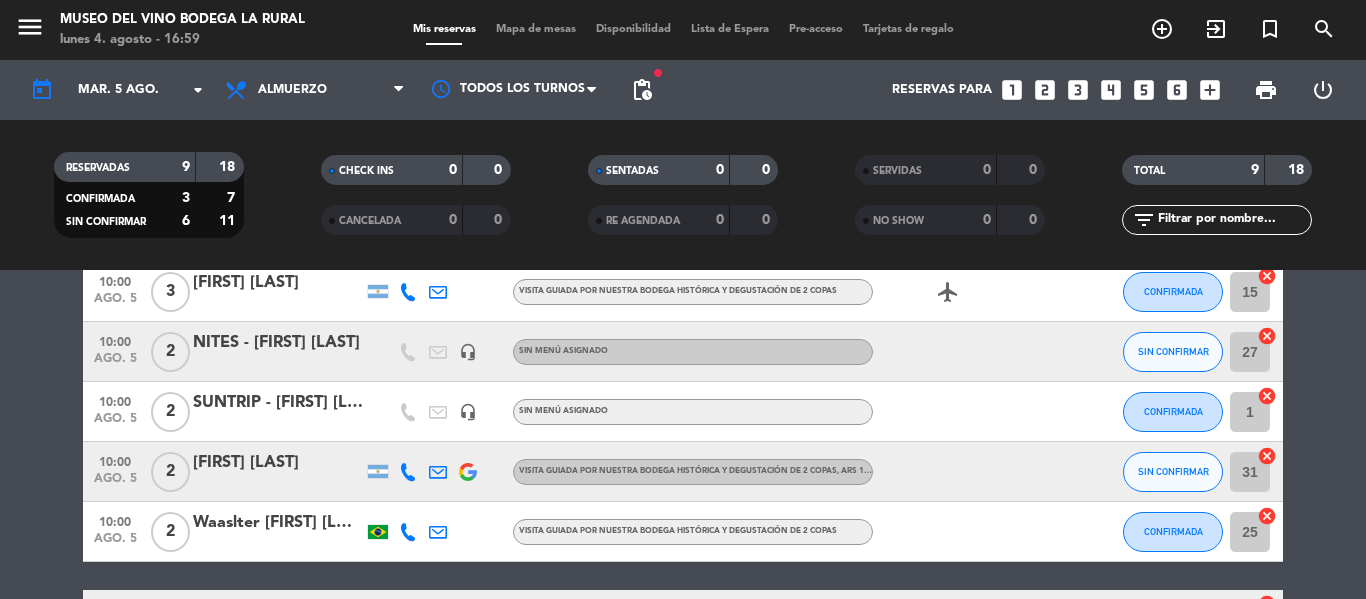click 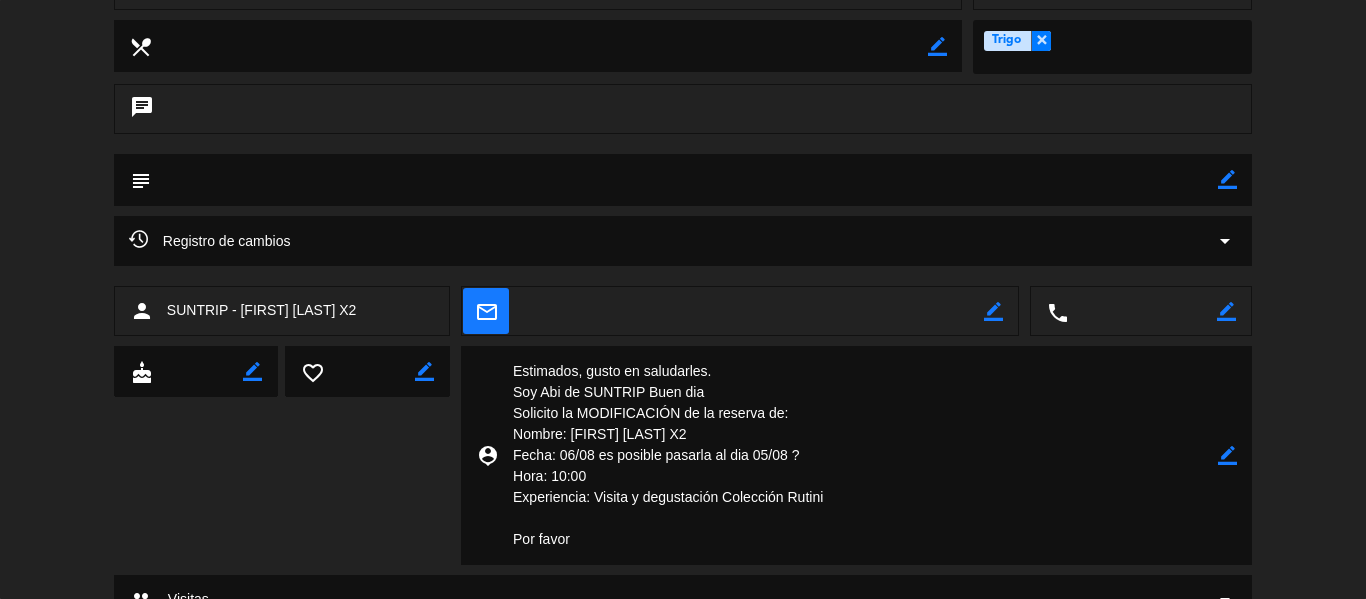 scroll, scrollTop: 0, scrollLeft: 0, axis: both 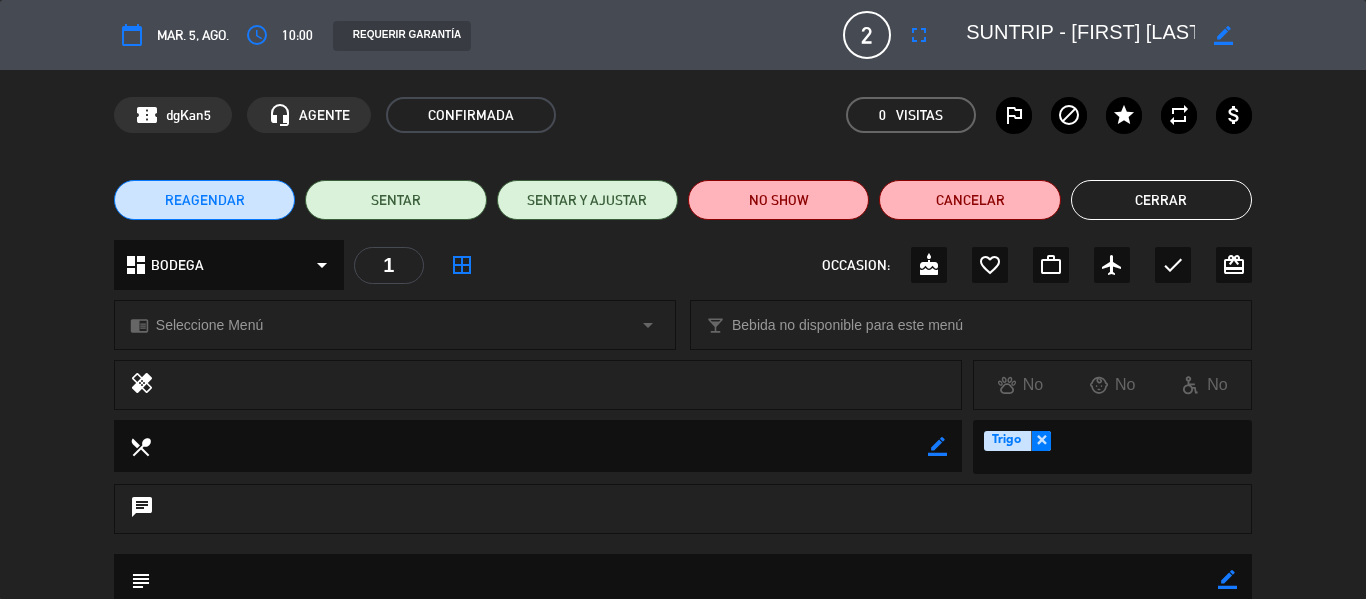 click on "Cerrar" 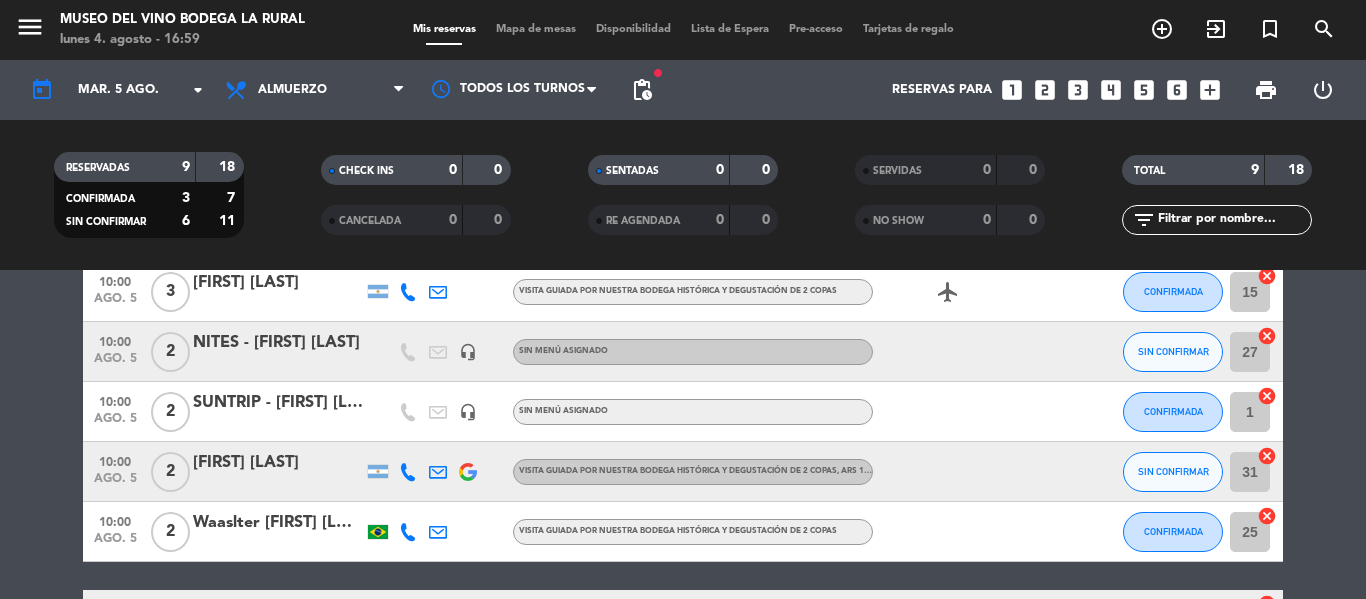 click 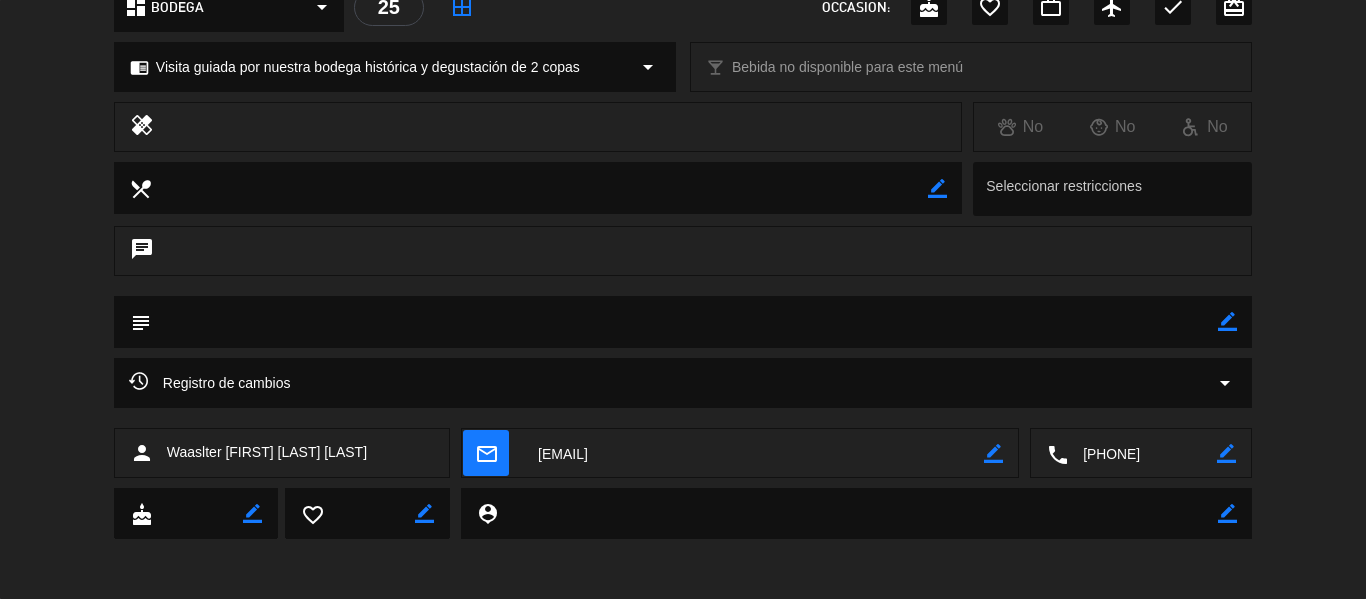 scroll, scrollTop: 0, scrollLeft: 0, axis: both 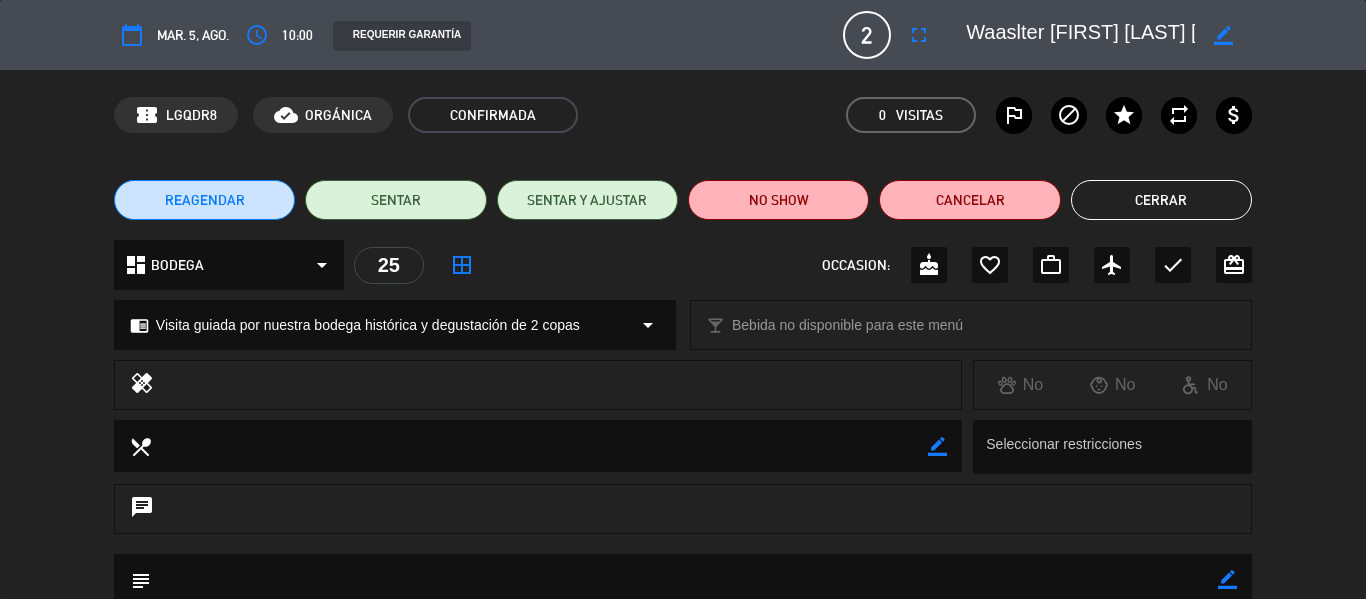 click on "Cerrar" 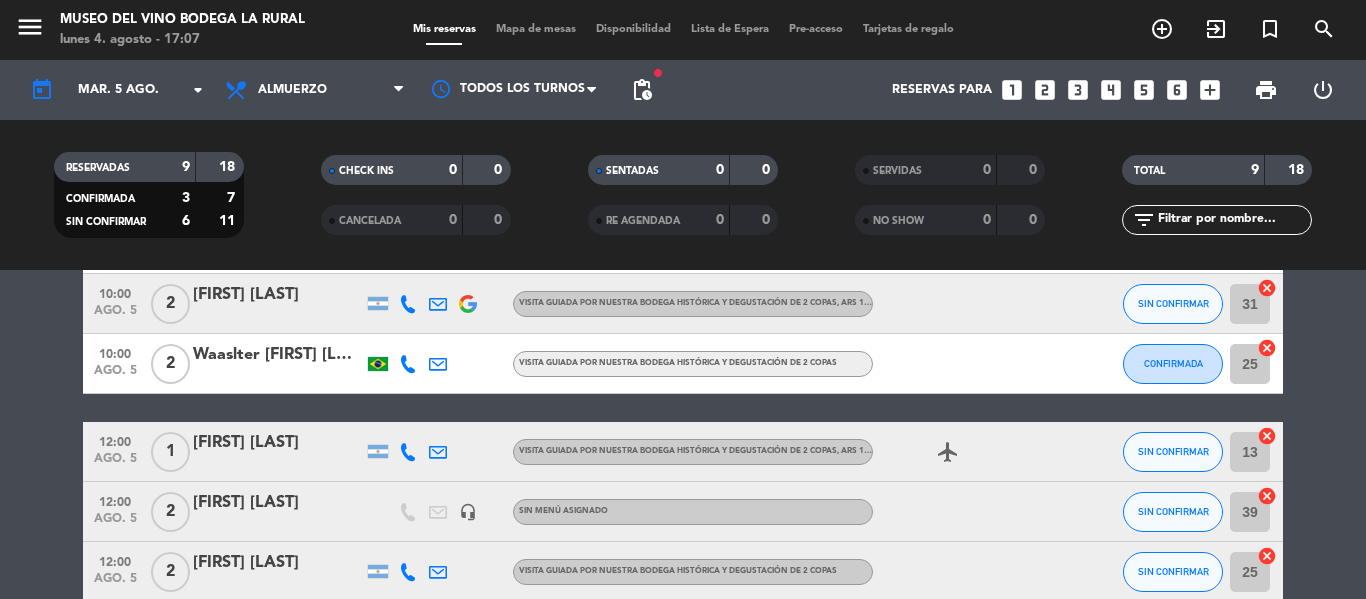 scroll, scrollTop: 300, scrollLeft: 0, axis: vertical 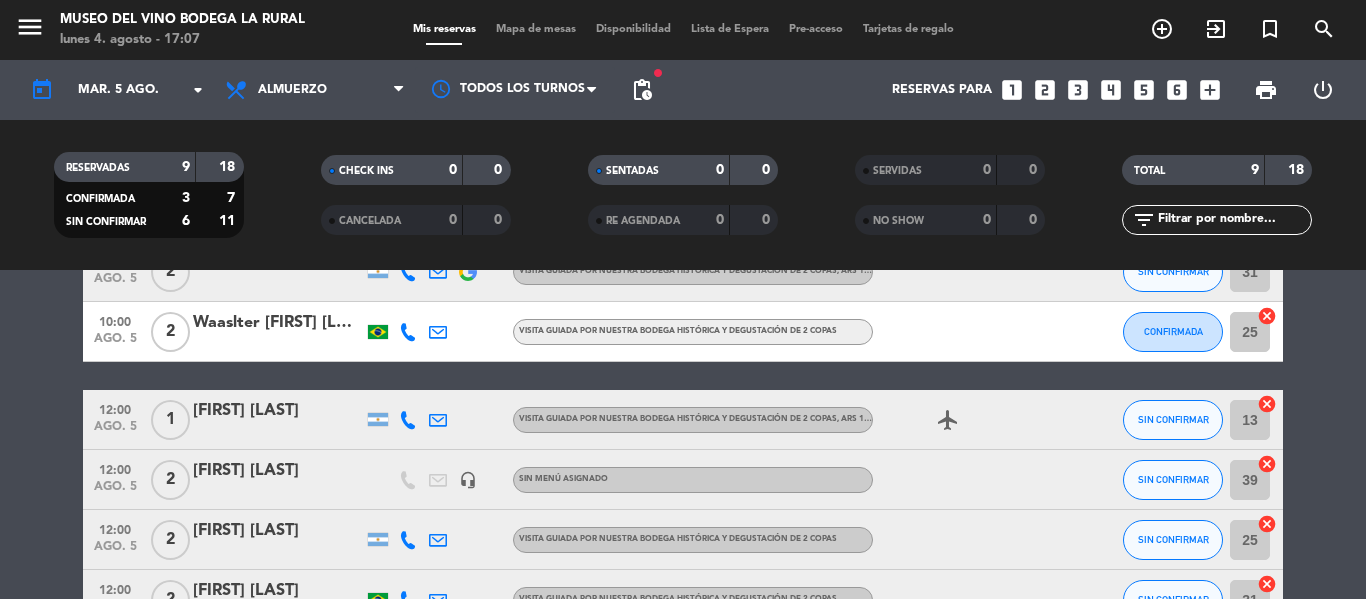 click on "[FIRST] [LAST]" 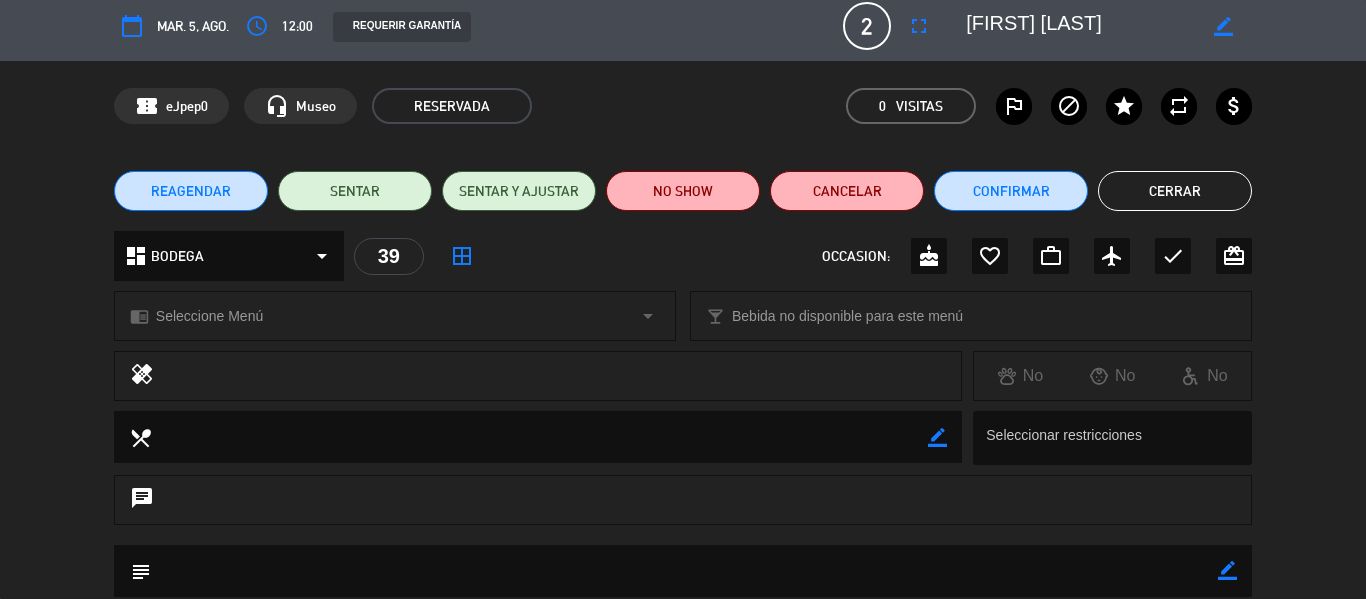scroll, scrollTop: 0, scrollLeft: 0, axis: both 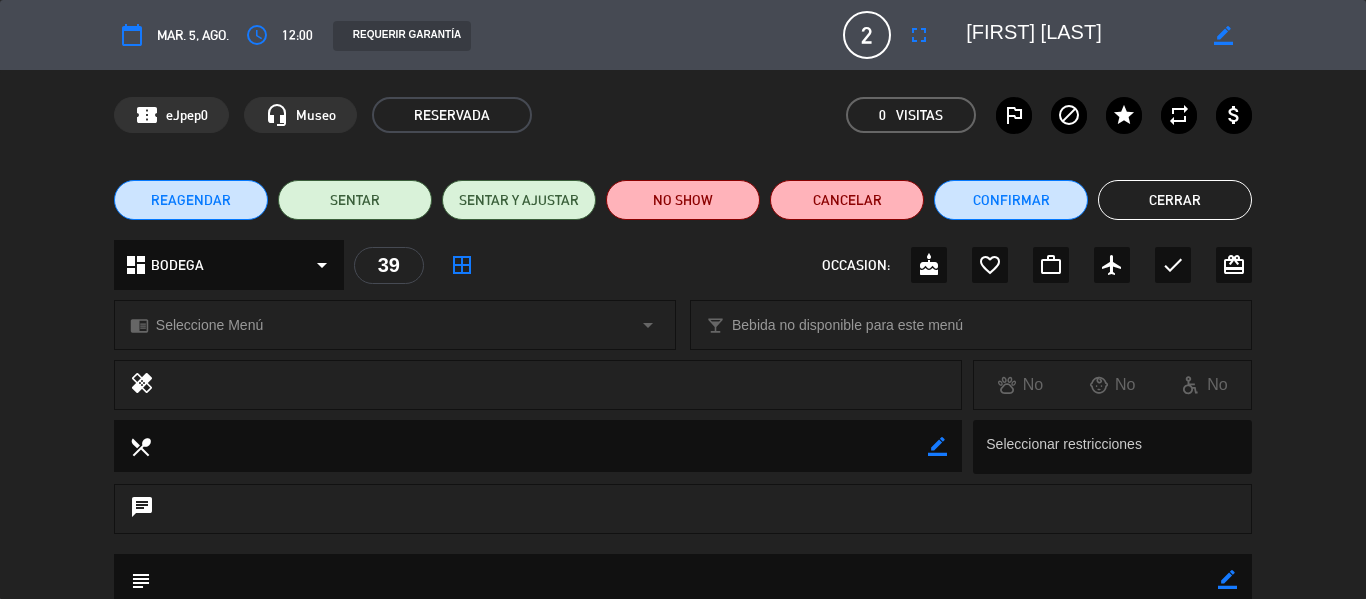 click on "Cerrar" 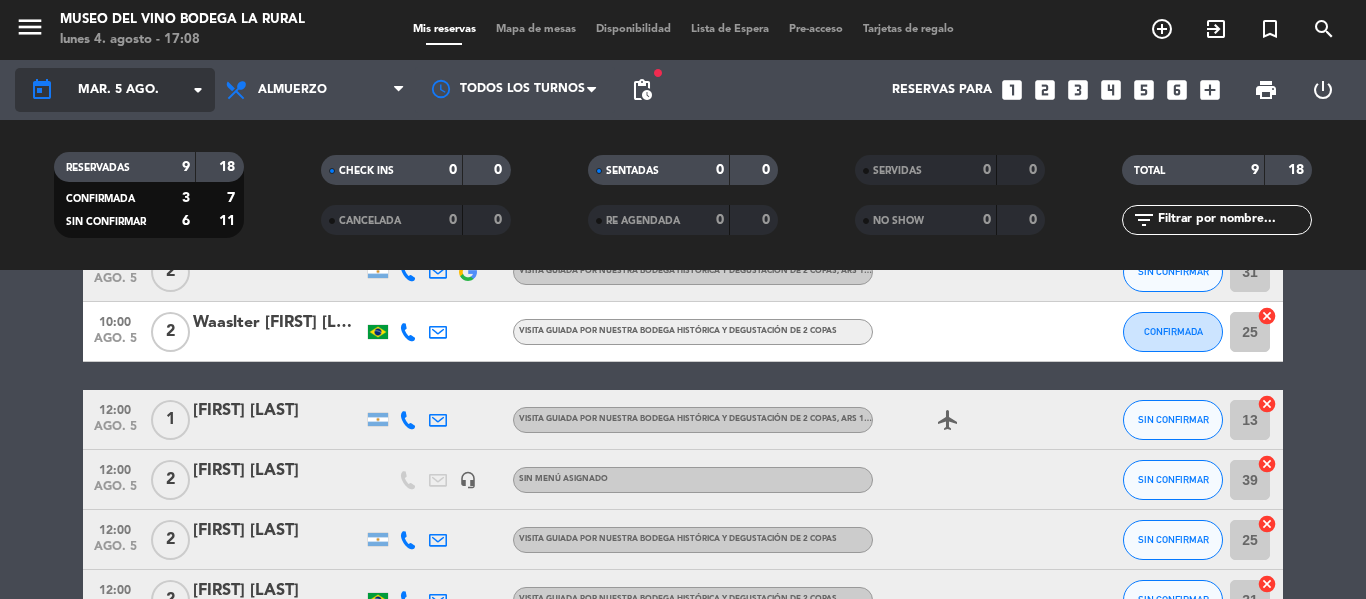 click on "arrow_drop_down" 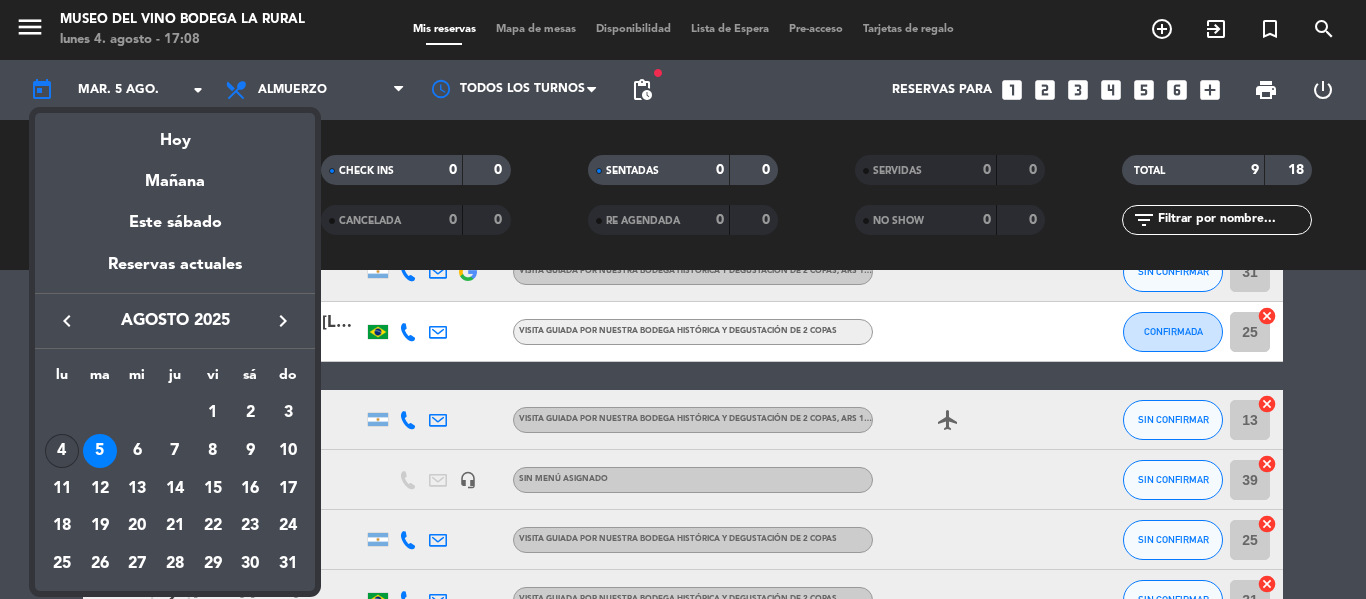 click on "4" at bounding box center [62, 451] 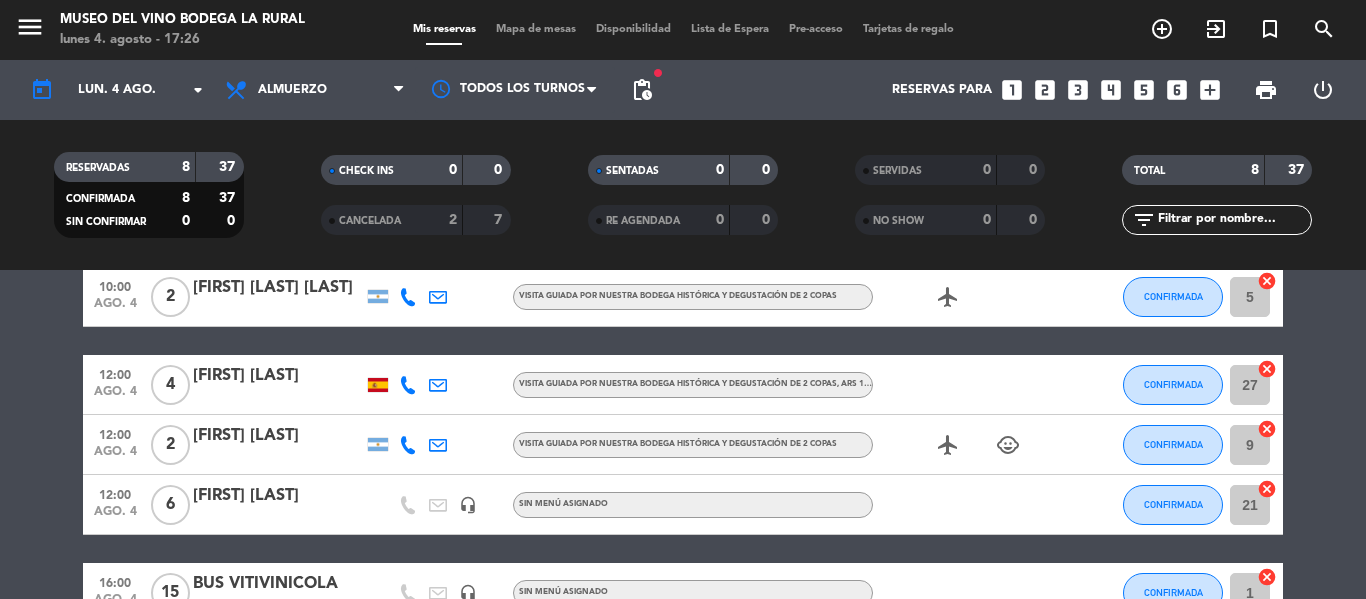 scroll, scrollTop: 399, scrollLeft: 0, axis: vertical 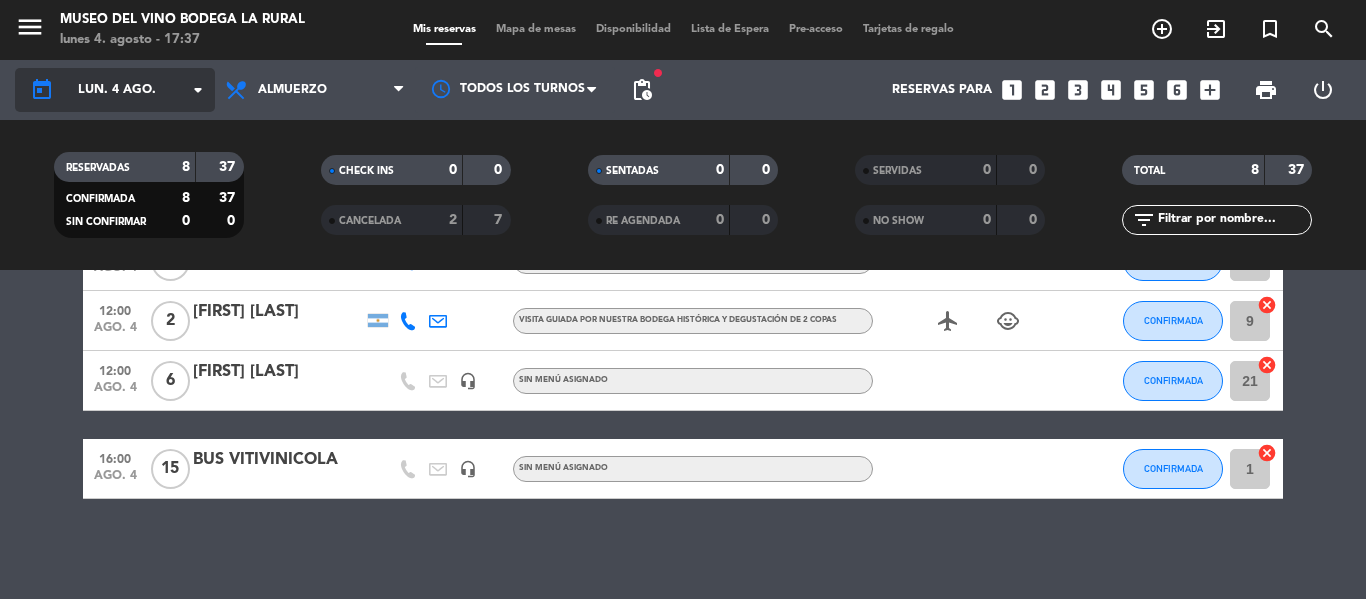 click on "arrow_drop_down" 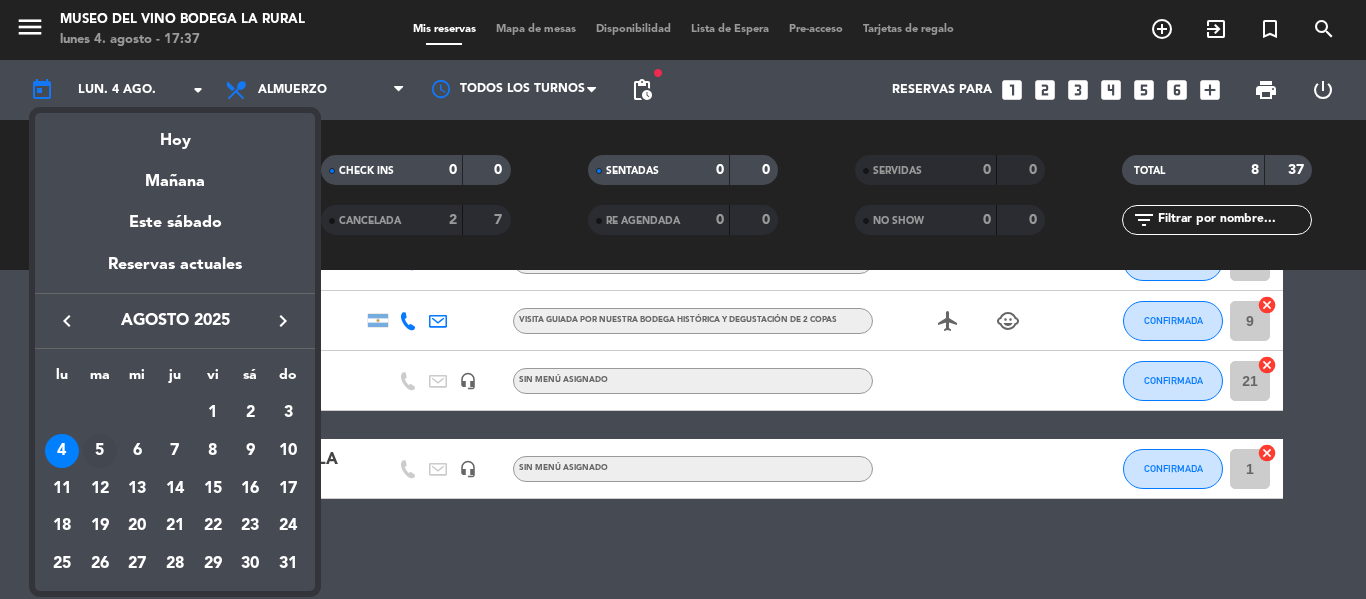 click on "5" at bounding box center [100, 451] 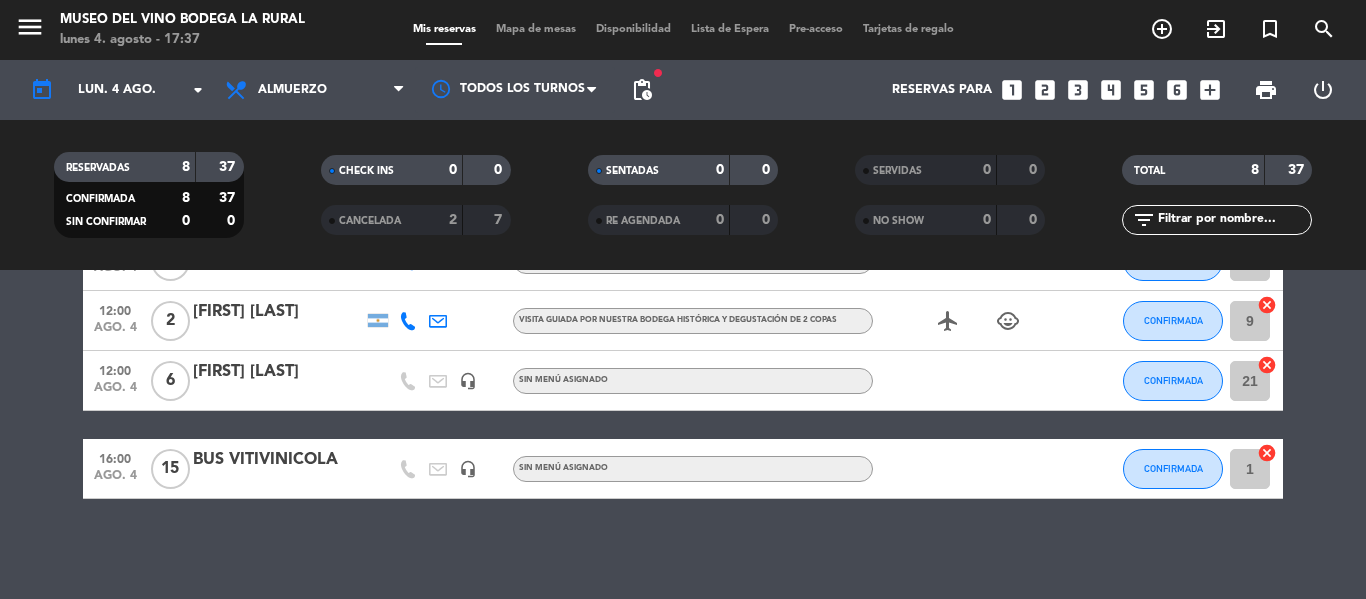 type on "mar. 5 ago." 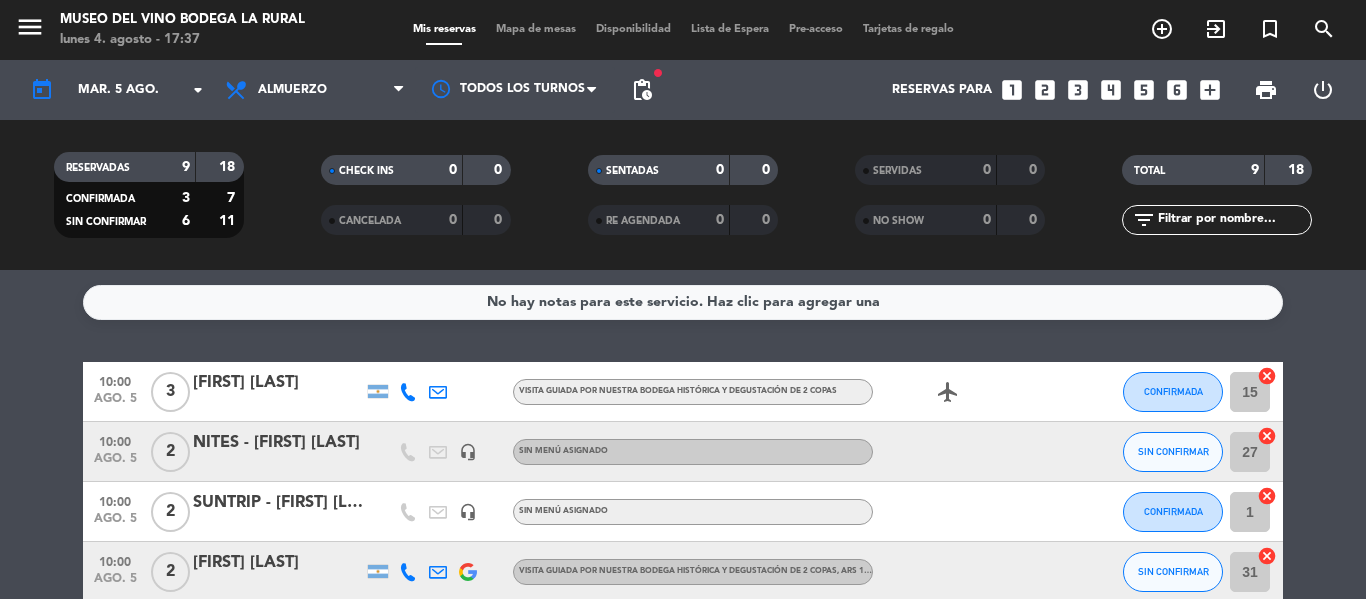 scroll, scrollTop: 100, scrollLeft: 0, axis: vertical 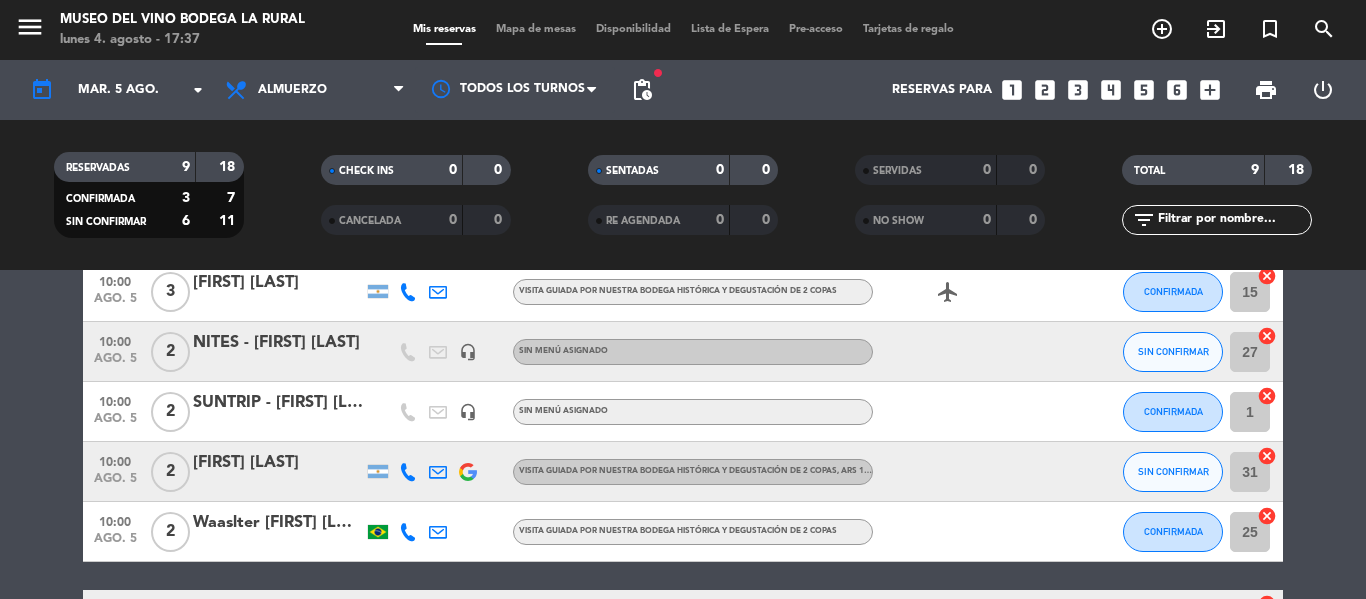 click on "SUNTRIP - [FIRST] [LAST] X2" 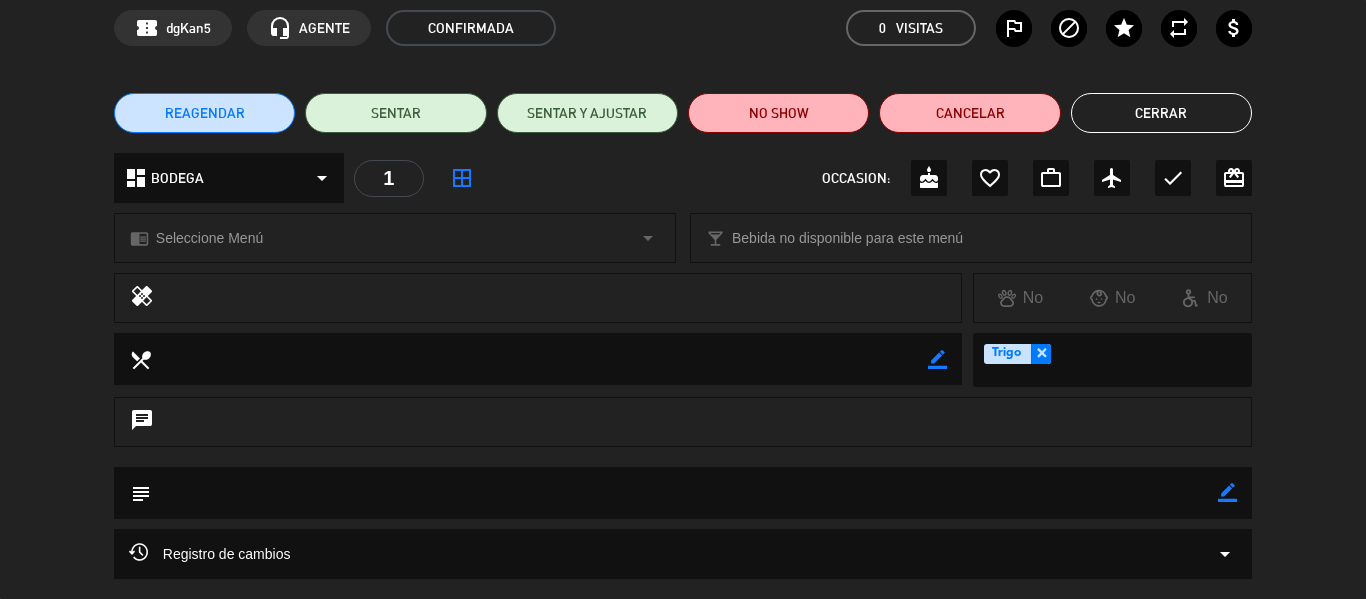 scroll, scrollTop: 0, scrollLeft: 0, axis: both 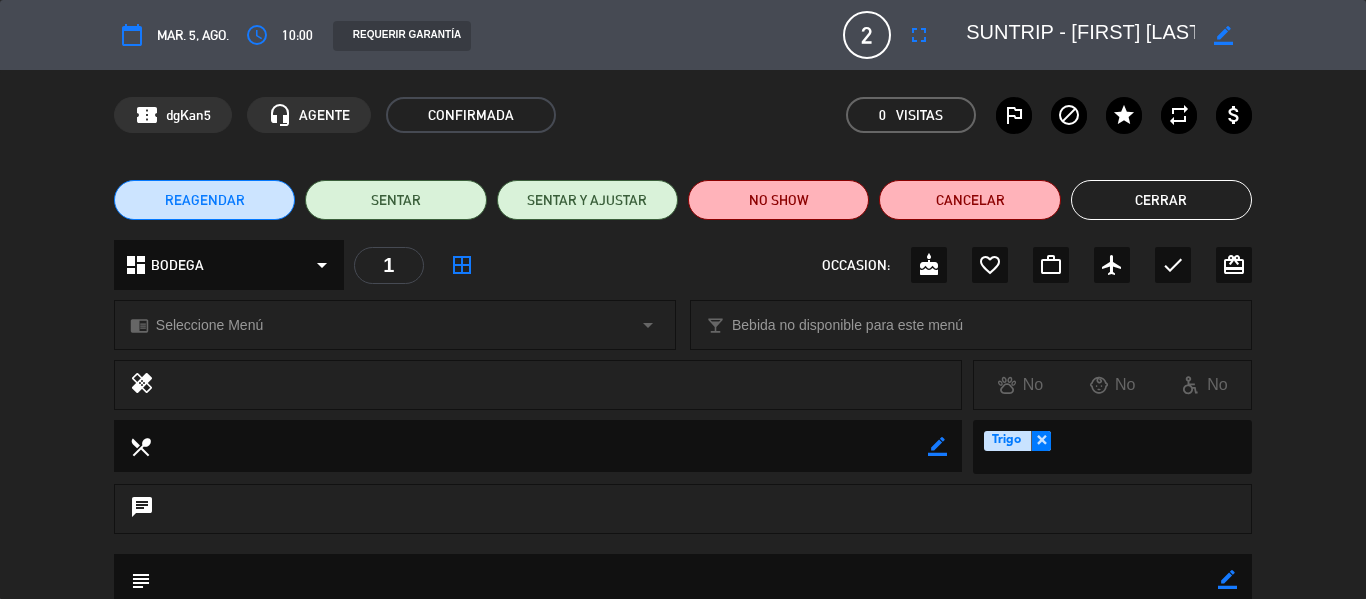 click on "Cerrar" 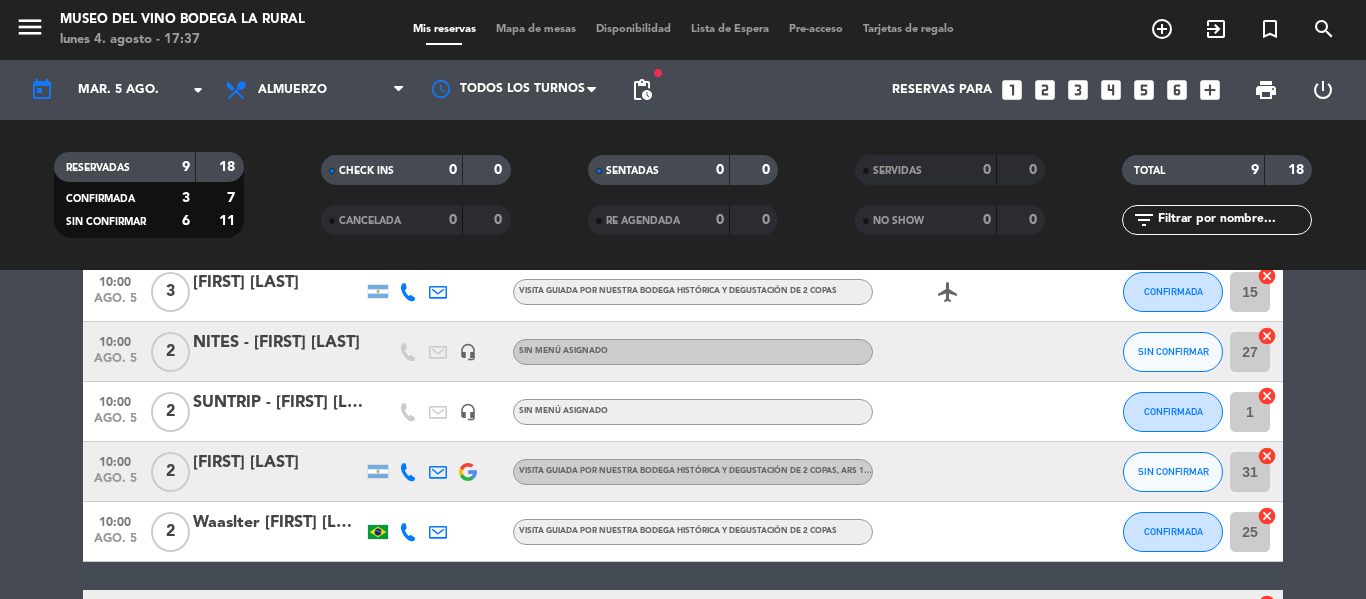 click on "NITES - [FIRST] [LAST]" 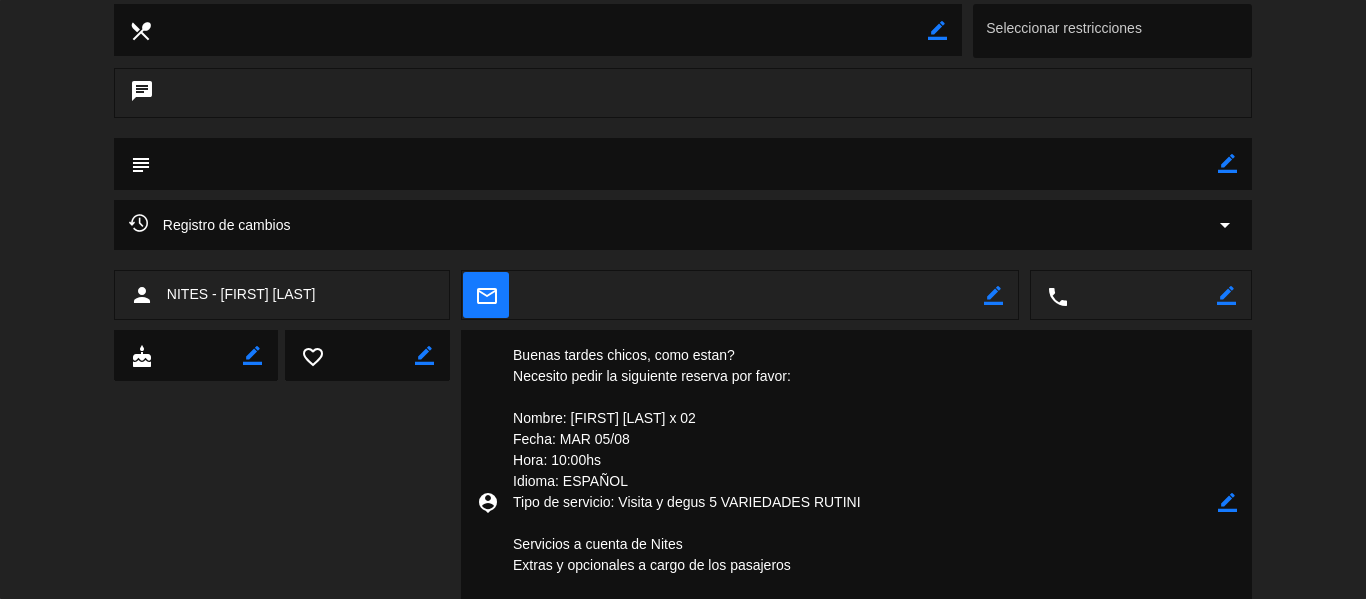 scroll, scrollTop: 52, scrollLeft: 0, axis: vertical 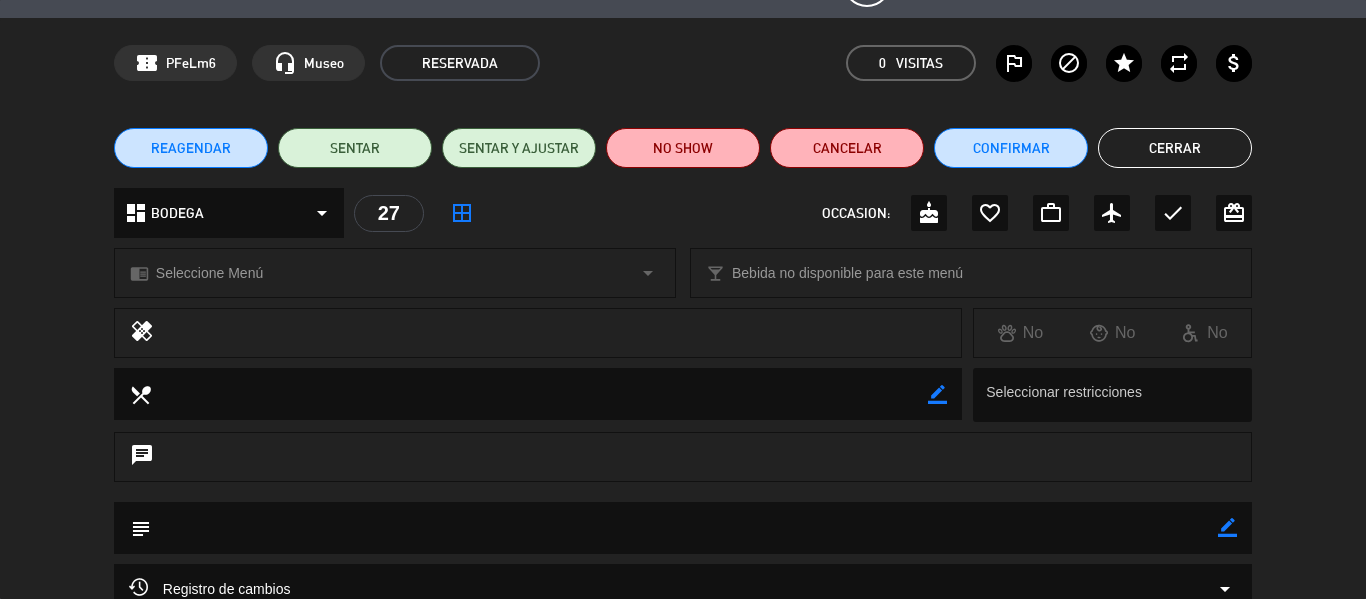 click on "Cerrar" 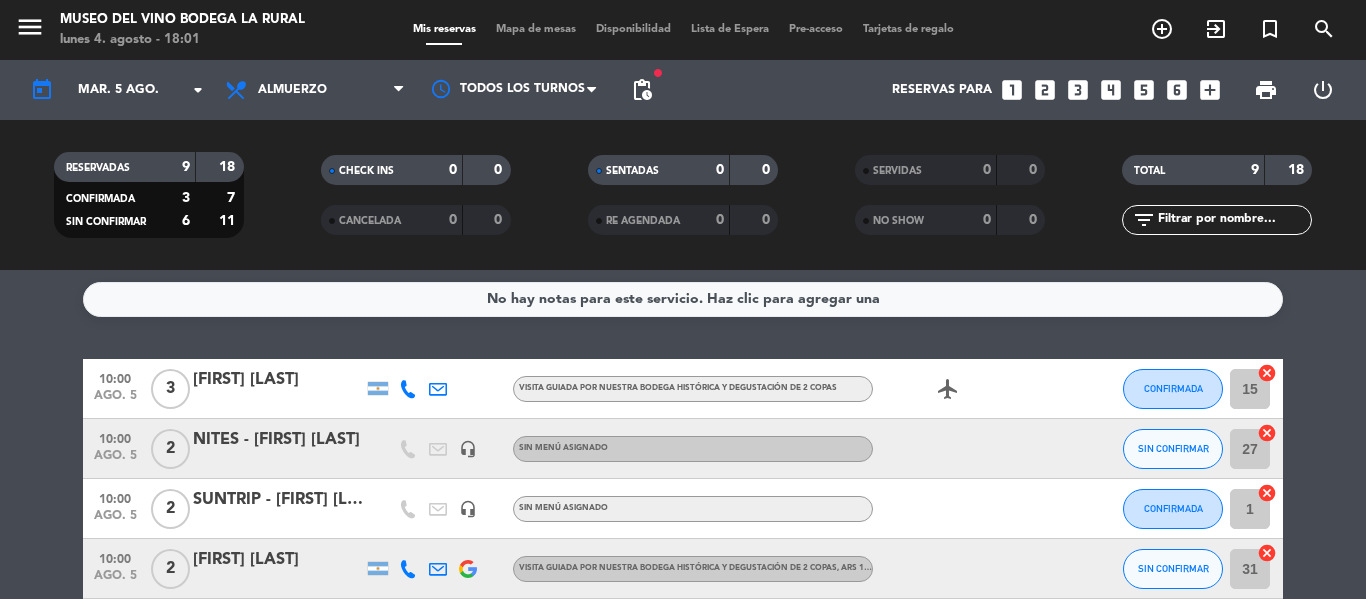 scroll, scrollTop: 0, scrollLeft: 0, axis: both 